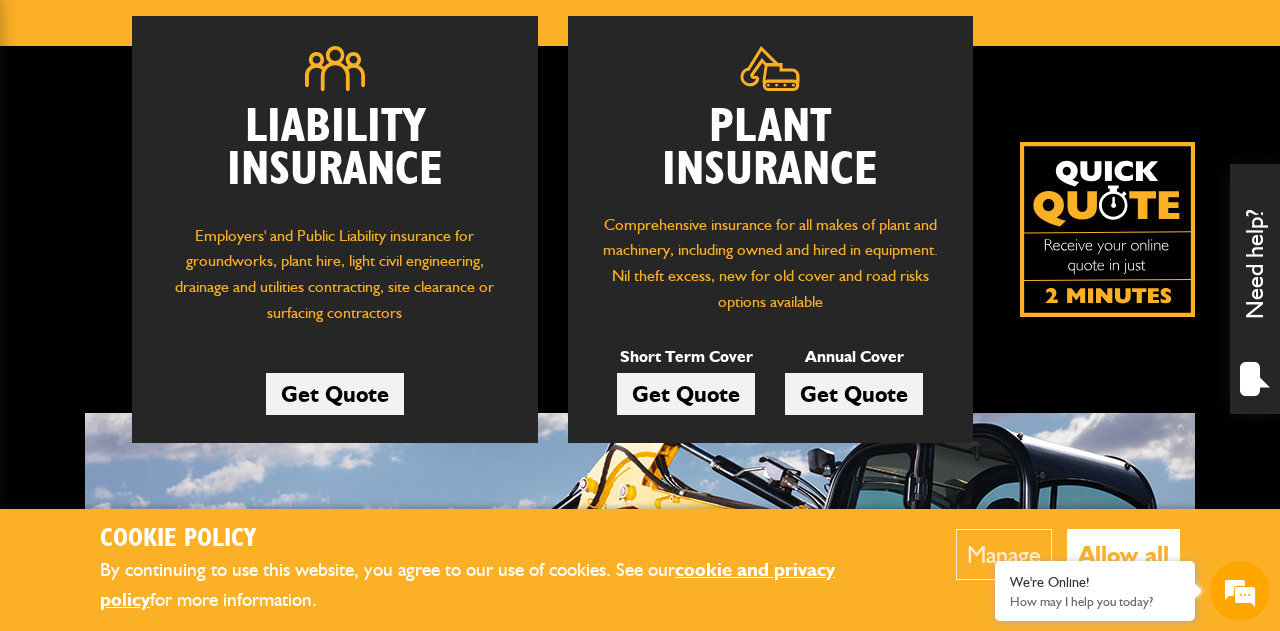 scroll, scrollTop: 299, scrollLeft: 0, axis: vertical 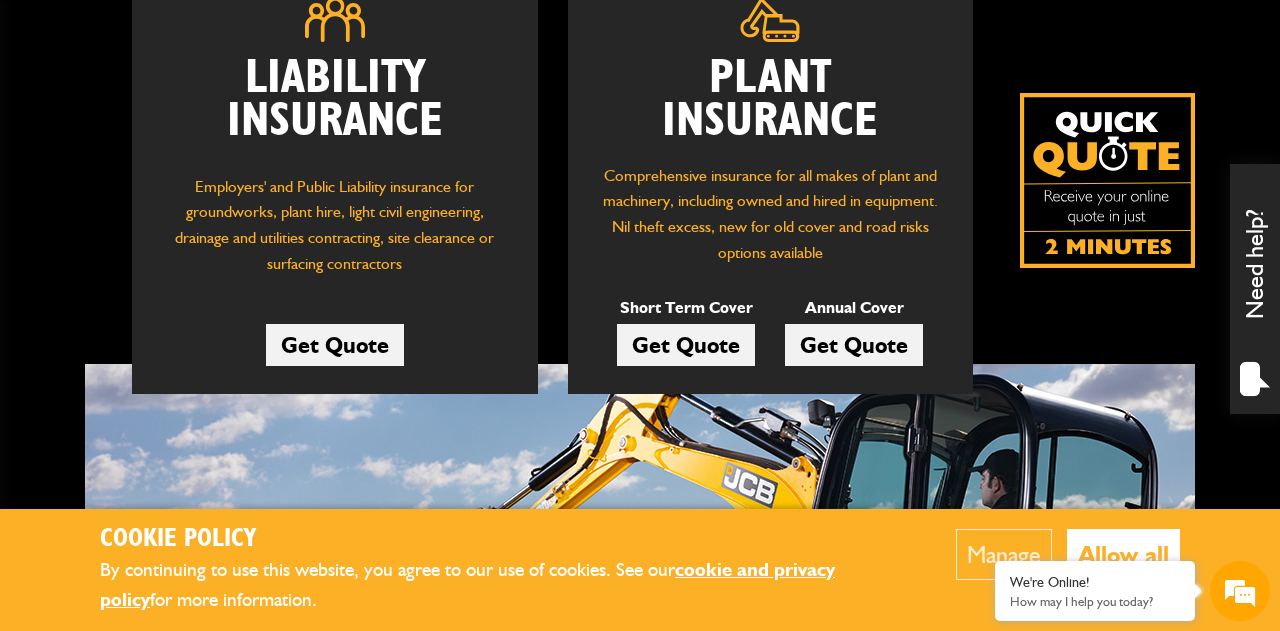 click on "Get Quote" at bounding box center (686, 345) 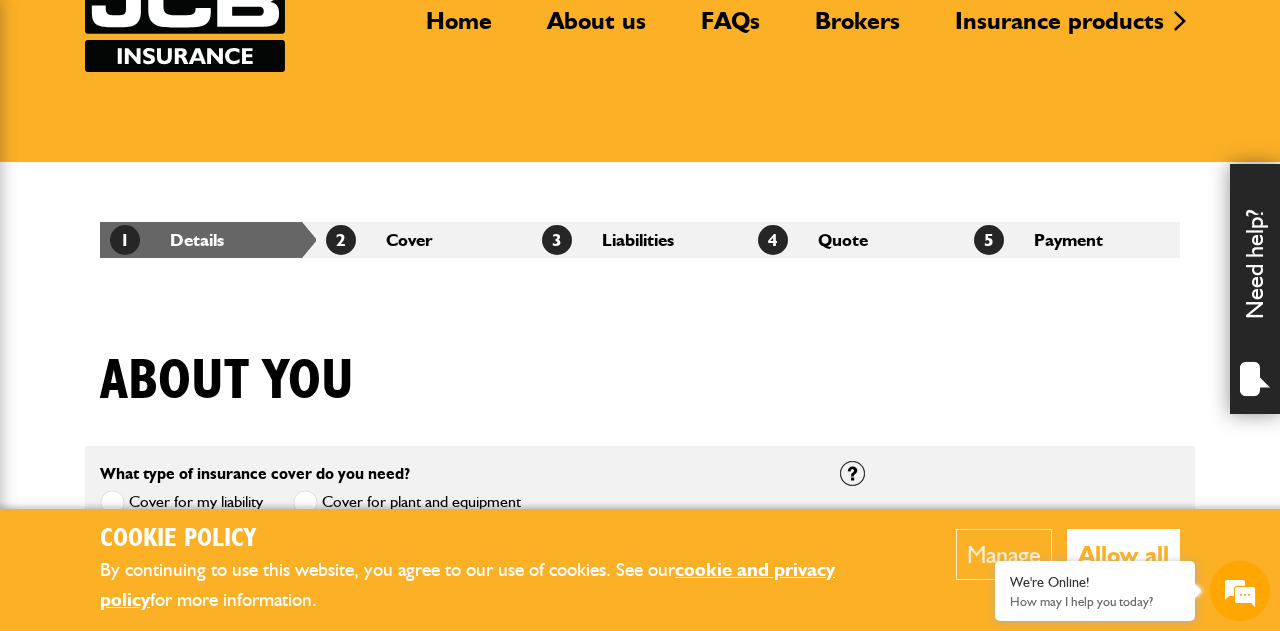 scroll, scrollTop: 220, scrollLeft: 0, axis: vertical 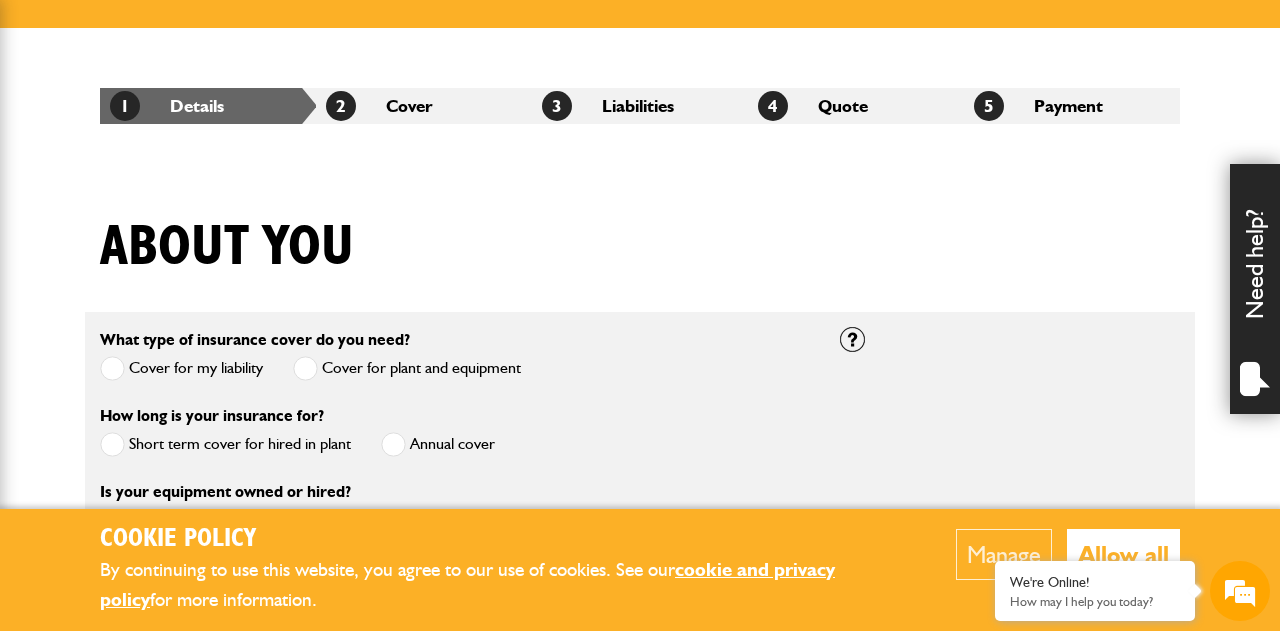 click on "Allow all" at bounding box center (1123, 554) 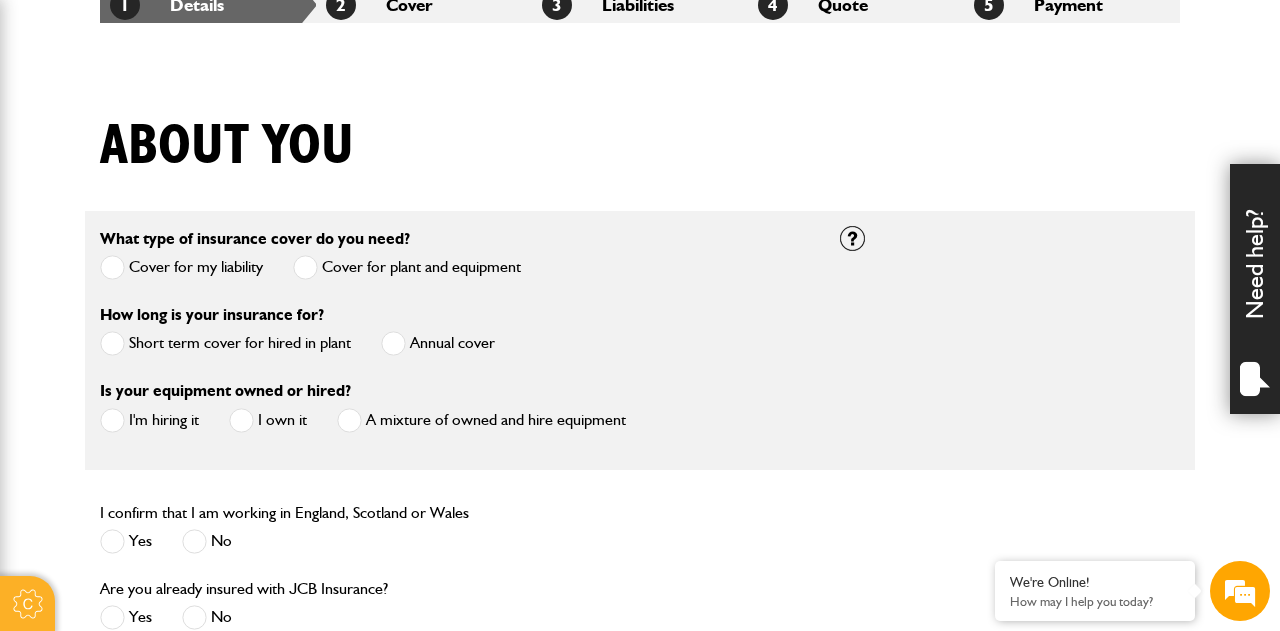 scroll, scrollTop: 457, scrollLeft: 0, axis: vertical 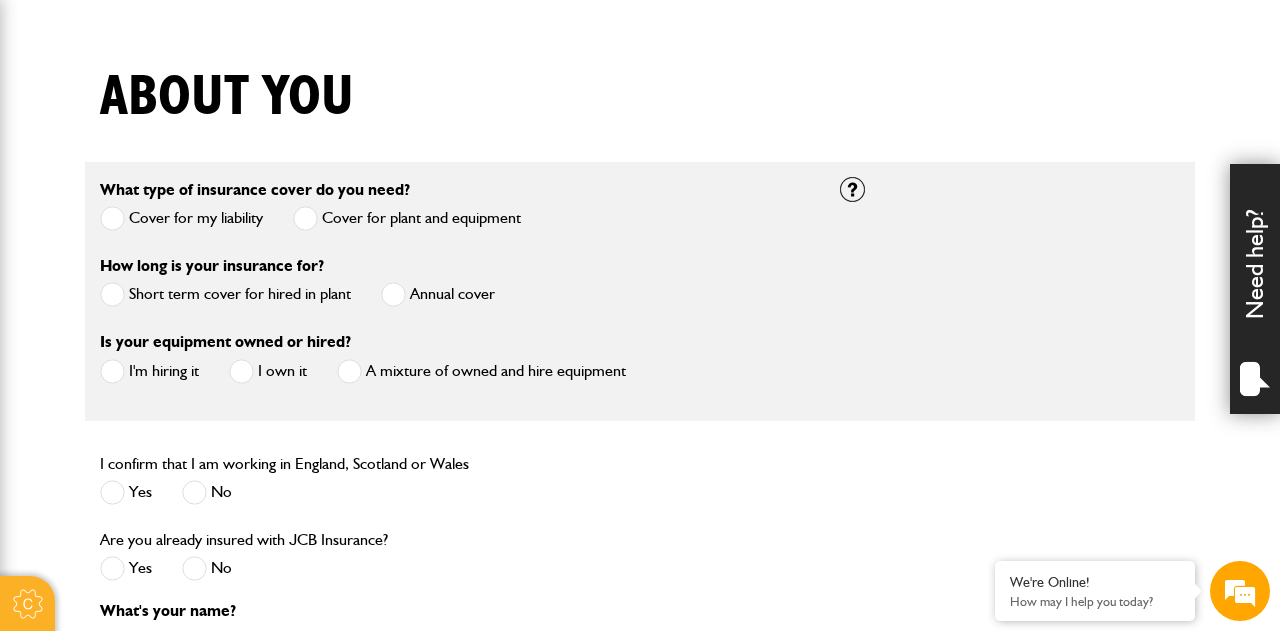 click at bounding box center (112, 218) 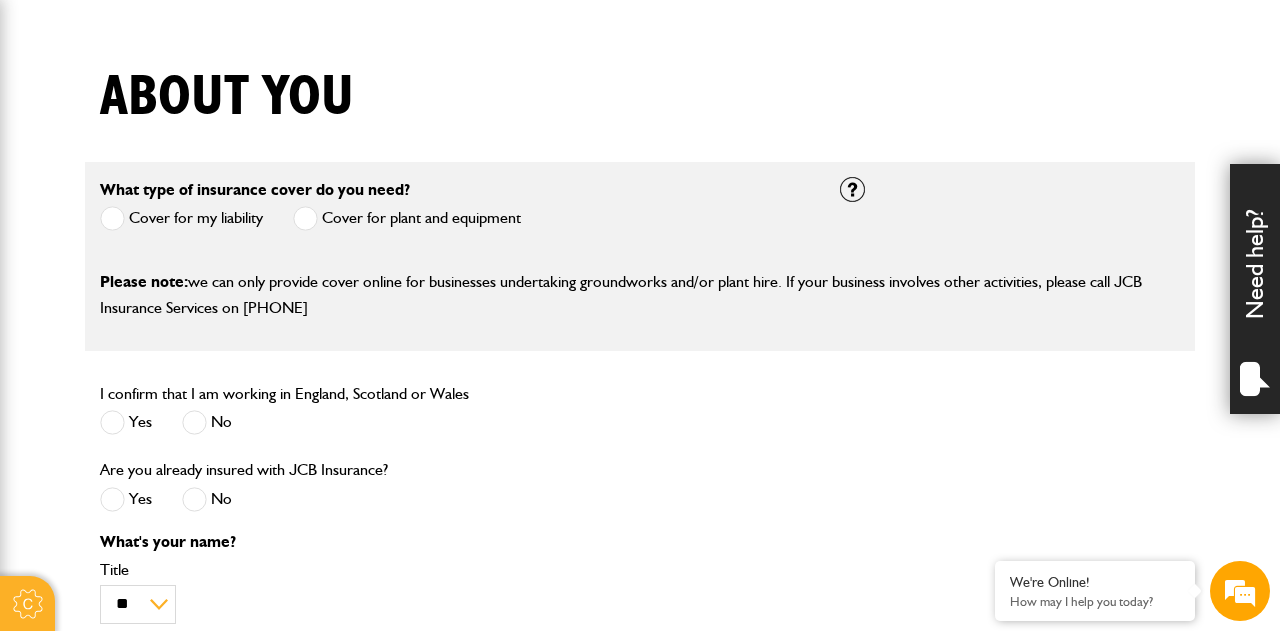 click at bounding box center [305, 218] 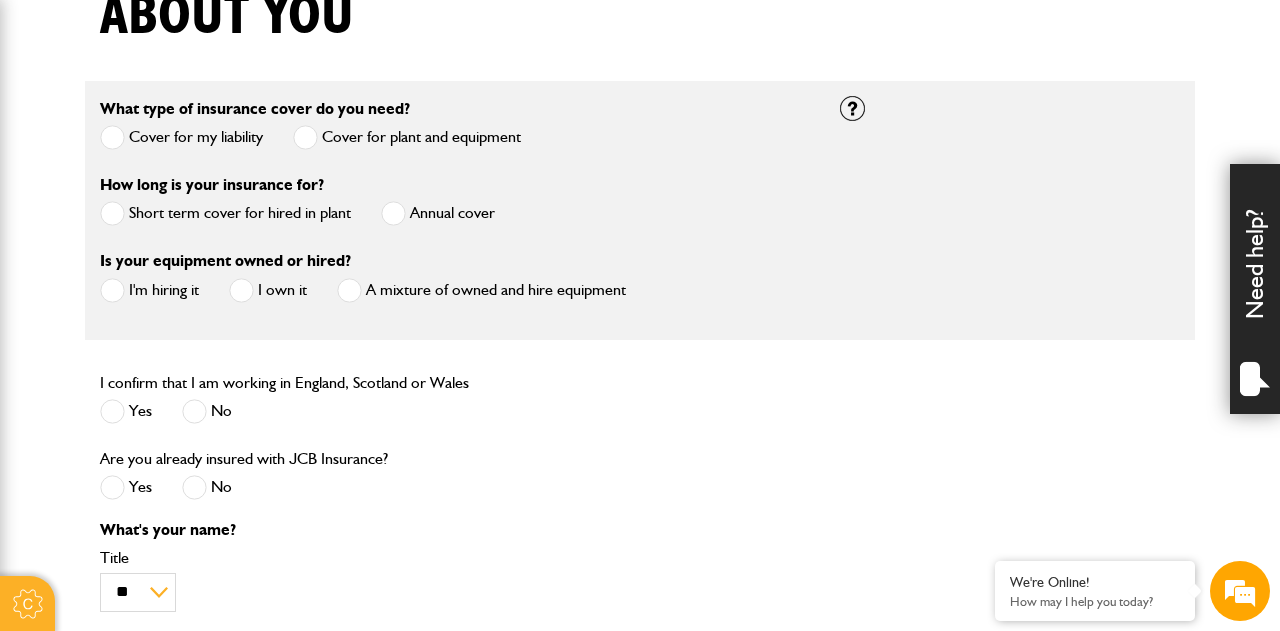scroll, scrollTop: 540, scrollLeft: 0, axis: vertical 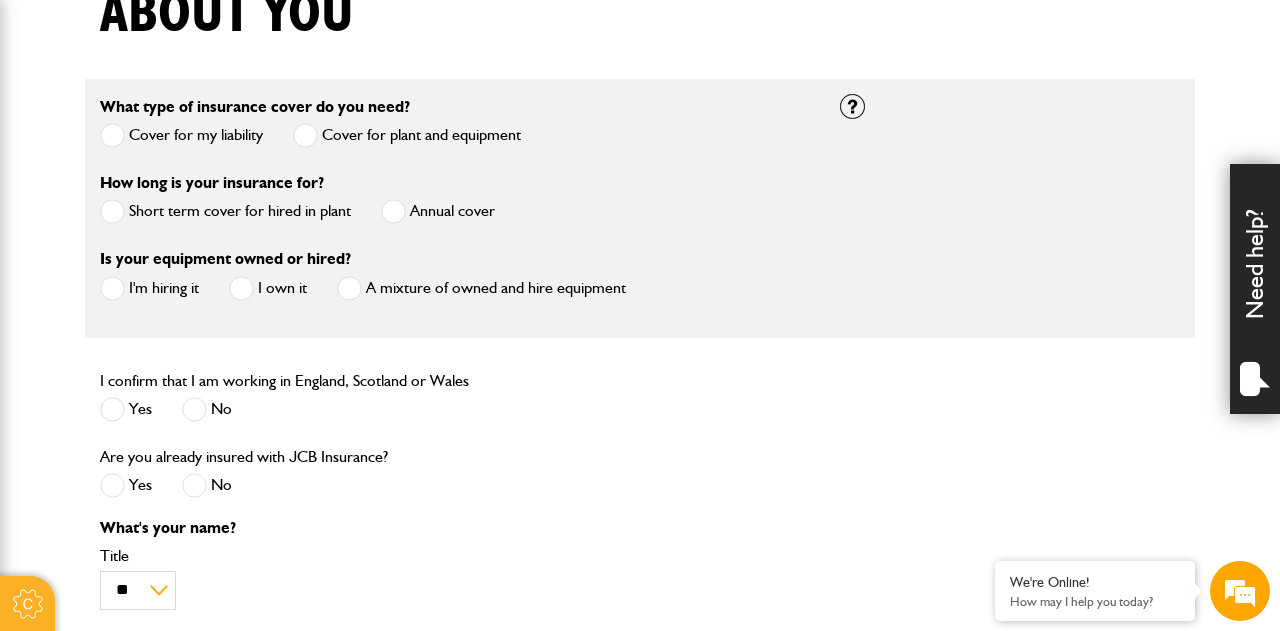 click at bounding box center [112, 288] 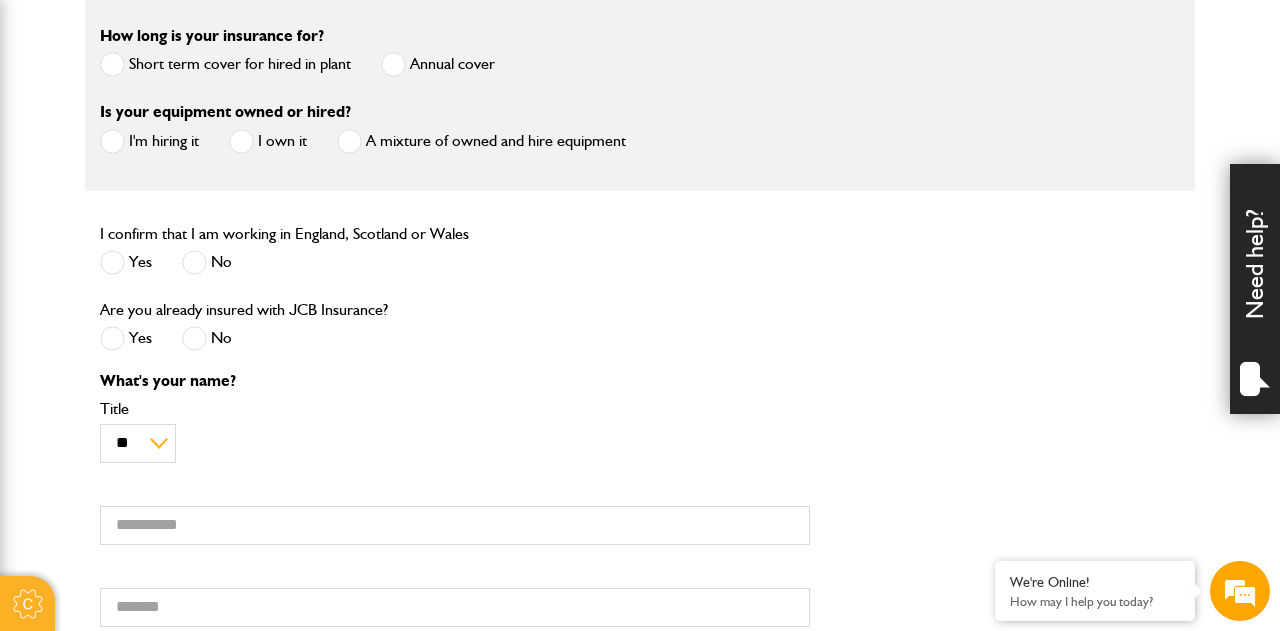 scroll, scrollTop: 689, scrollLeft: 0, axis: vertical 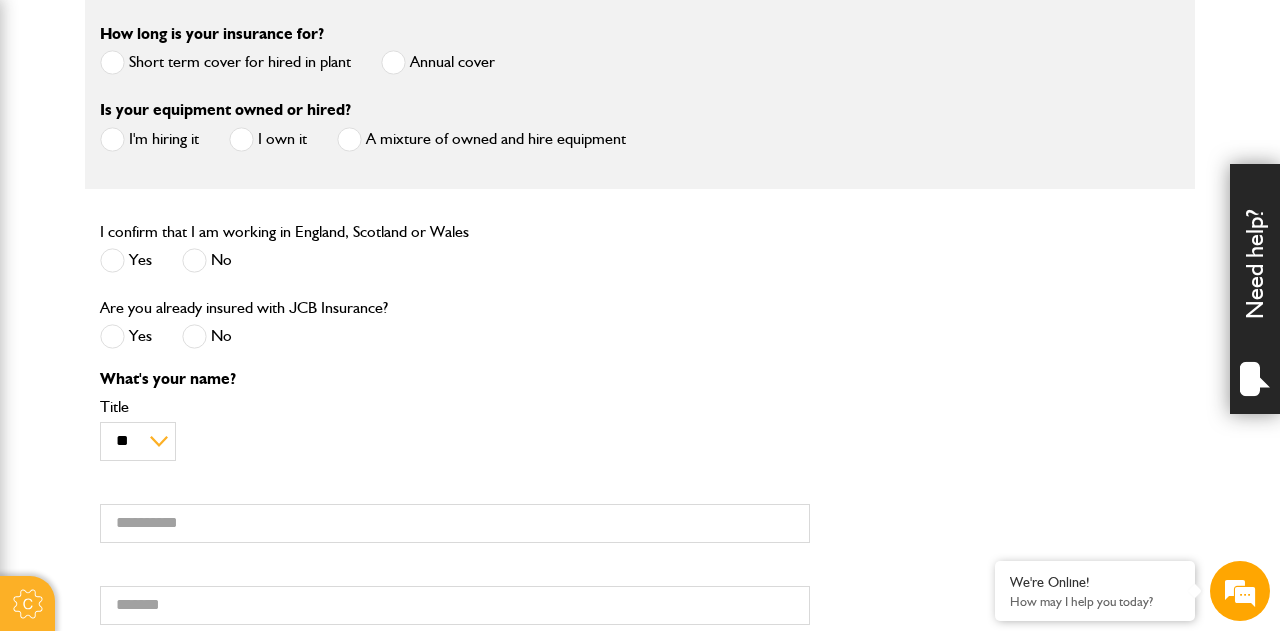 click at bounding box center (112, 260) 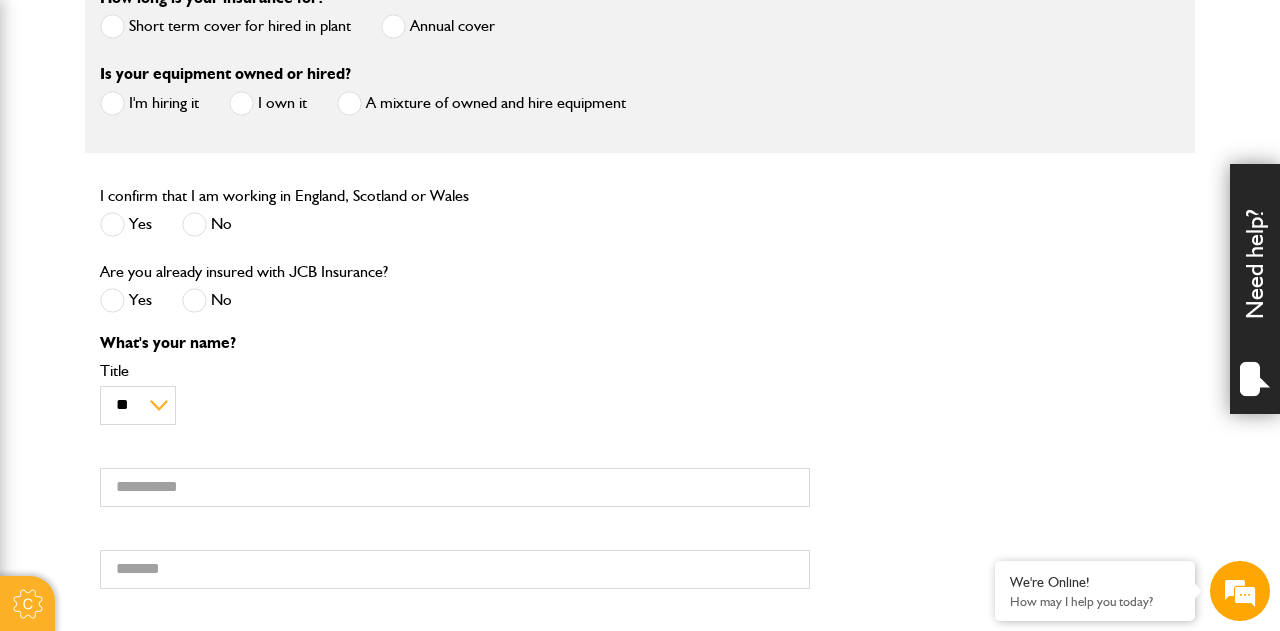 scroll, scrollTop: 738, scrollLeft: 0, axis: vertical 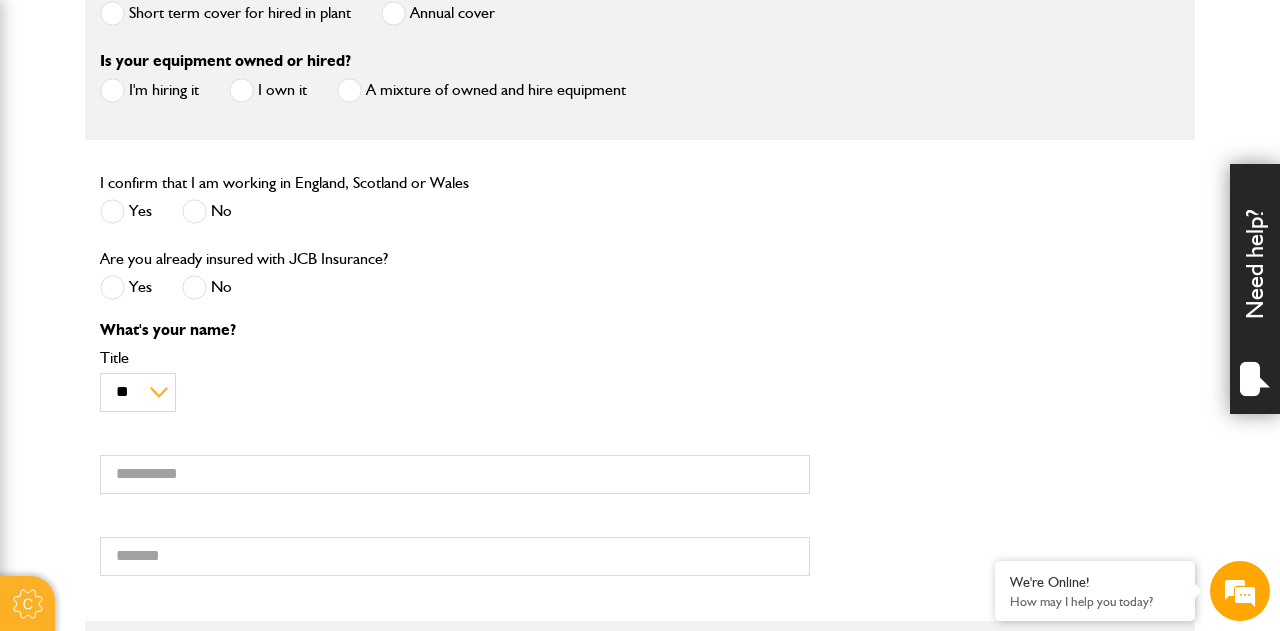 click at bounding box center (194, 287) 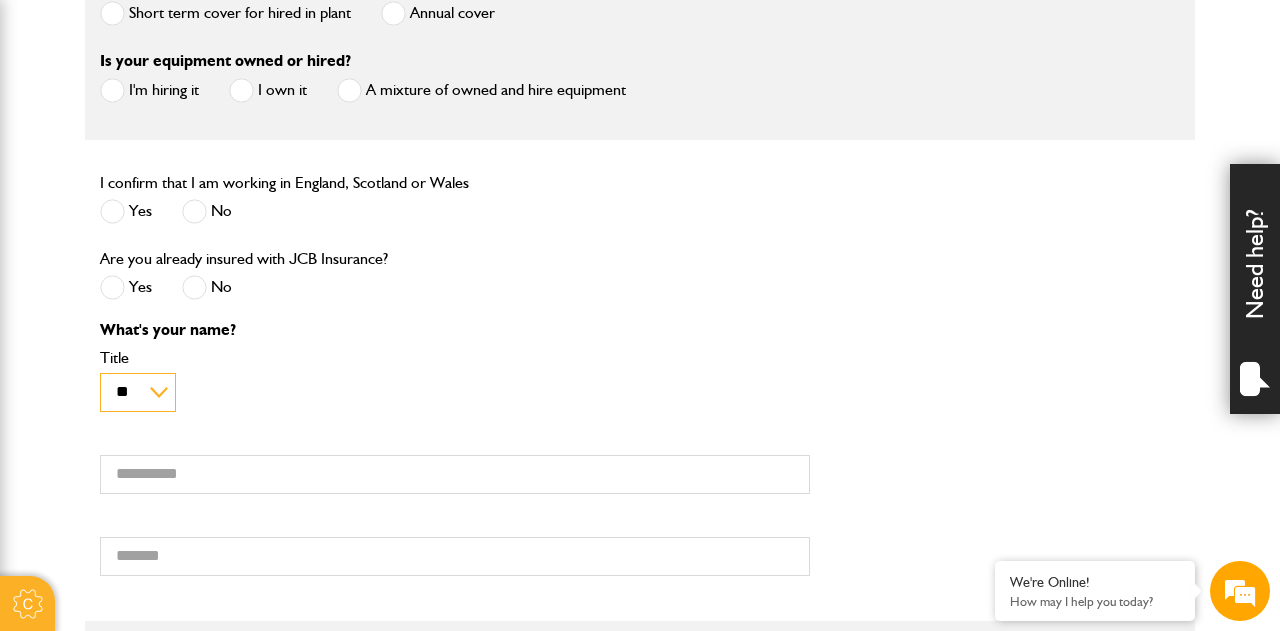 click on "**
***
****
**" at bounding box center [138, 392] 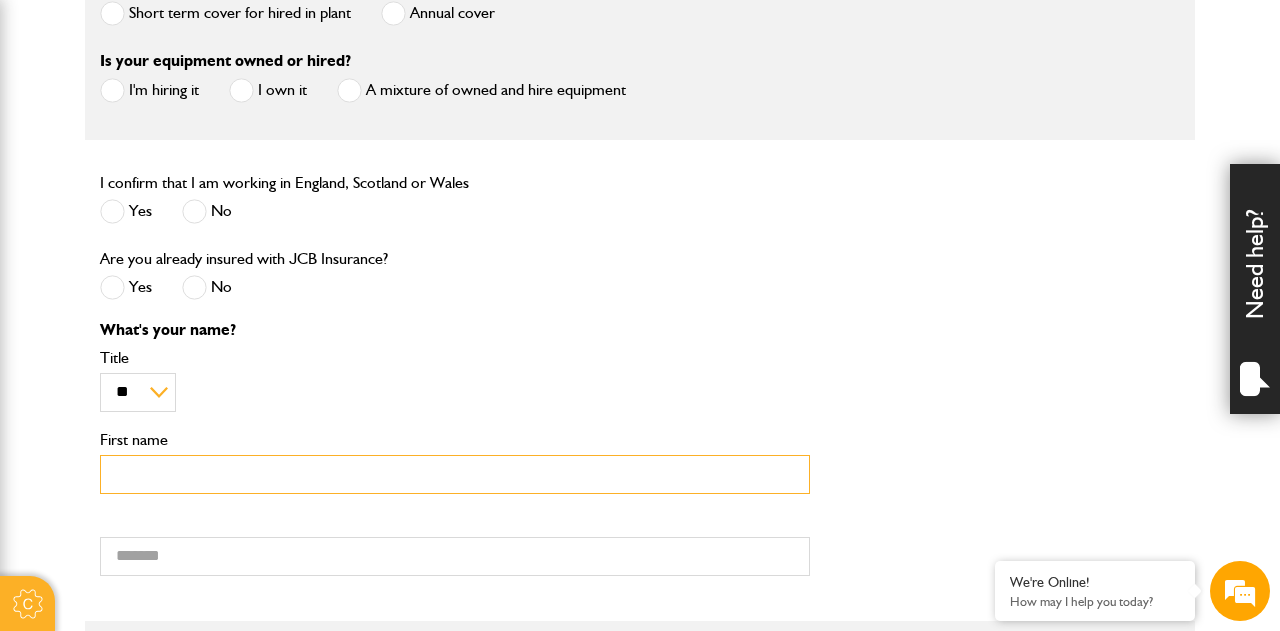 click on "First name" at bounding box center [455, 474] 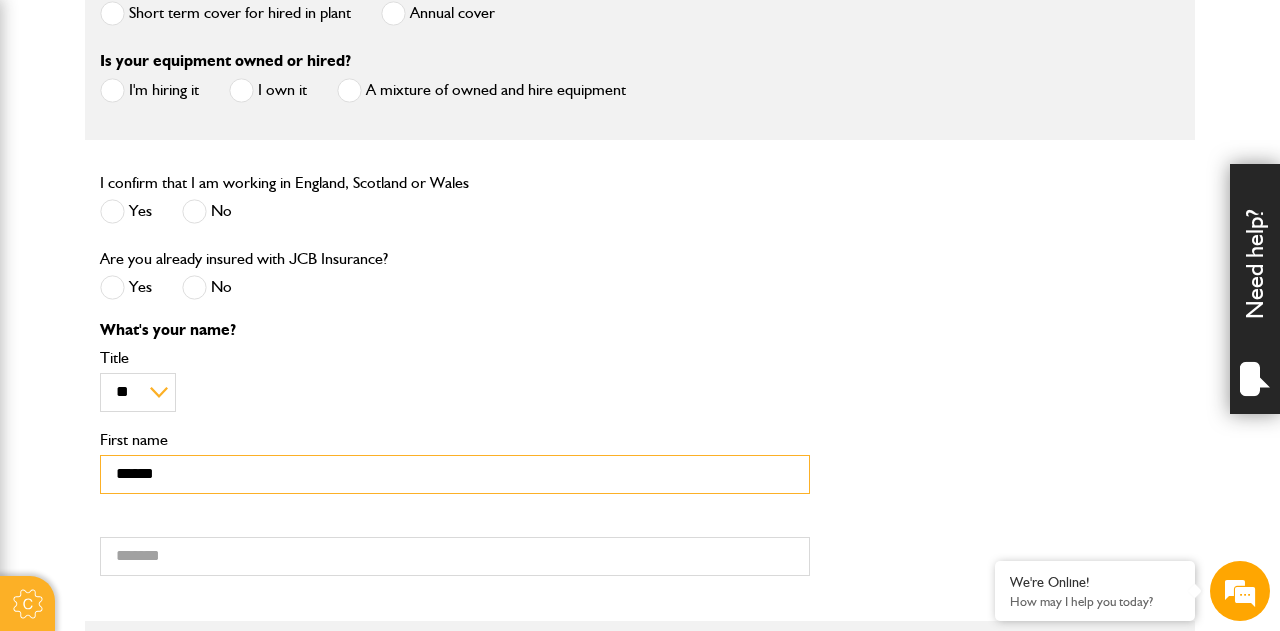 type on "*****" 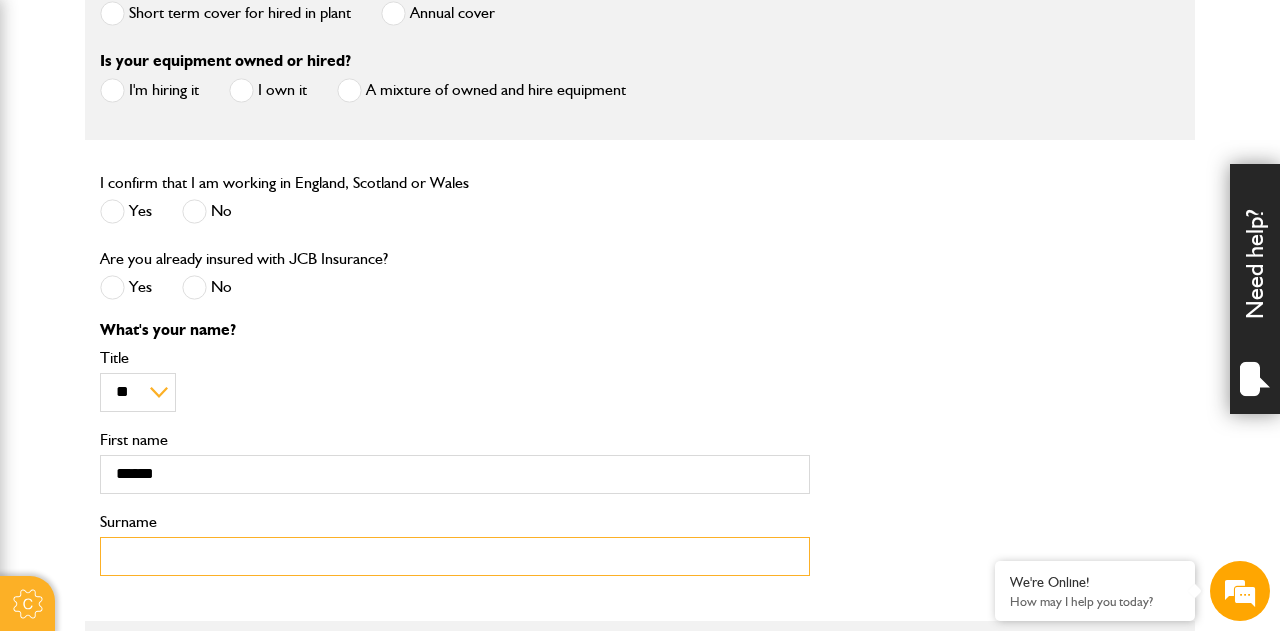 click on "Surname" at bounding box center (455, 556) 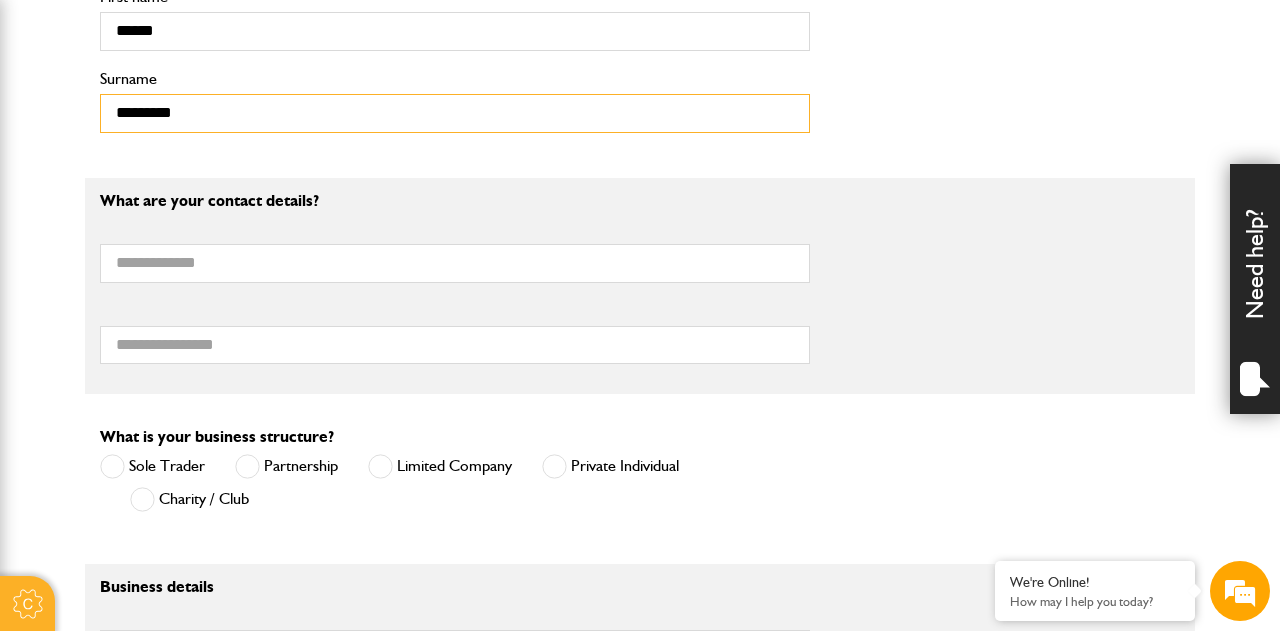 scroll, scrollTop: 1182, scrollLeft: 0, axis: vertical 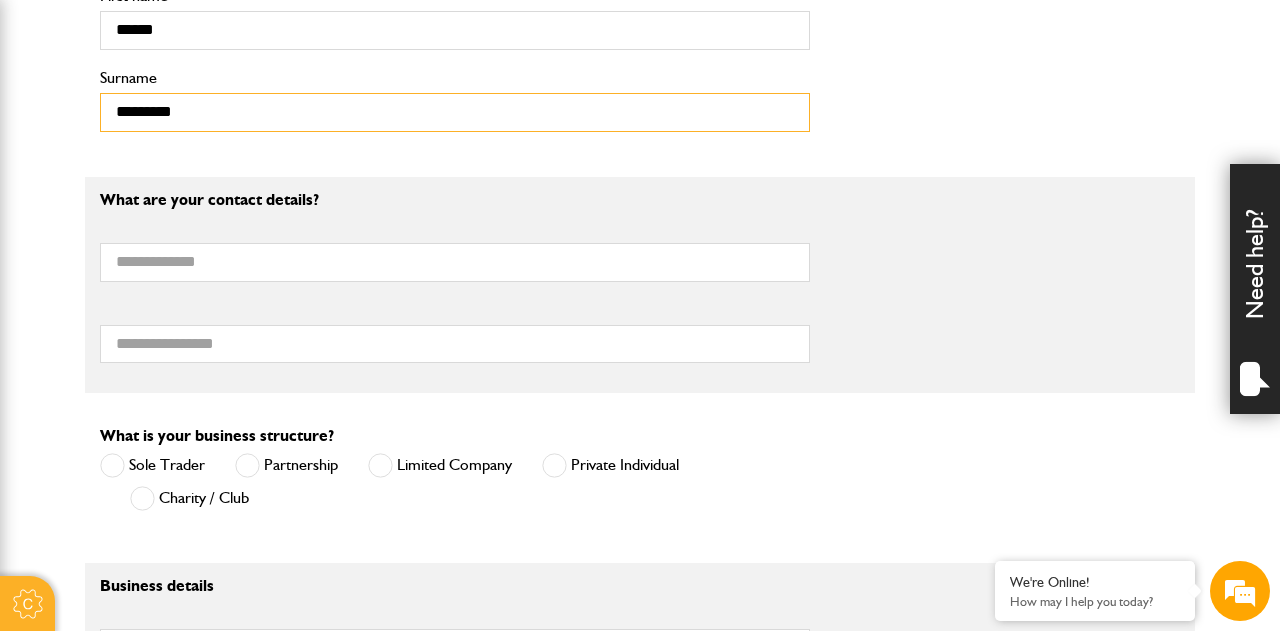type on "*********" 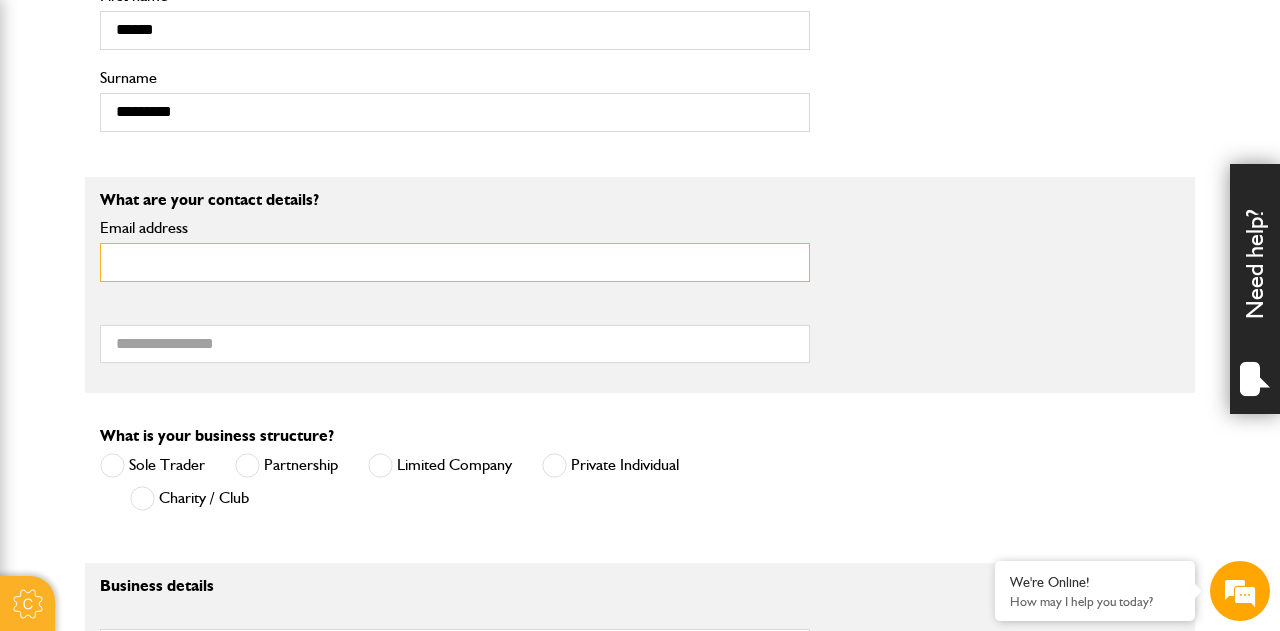 click on "Email address" at bounding box center [455, 262] 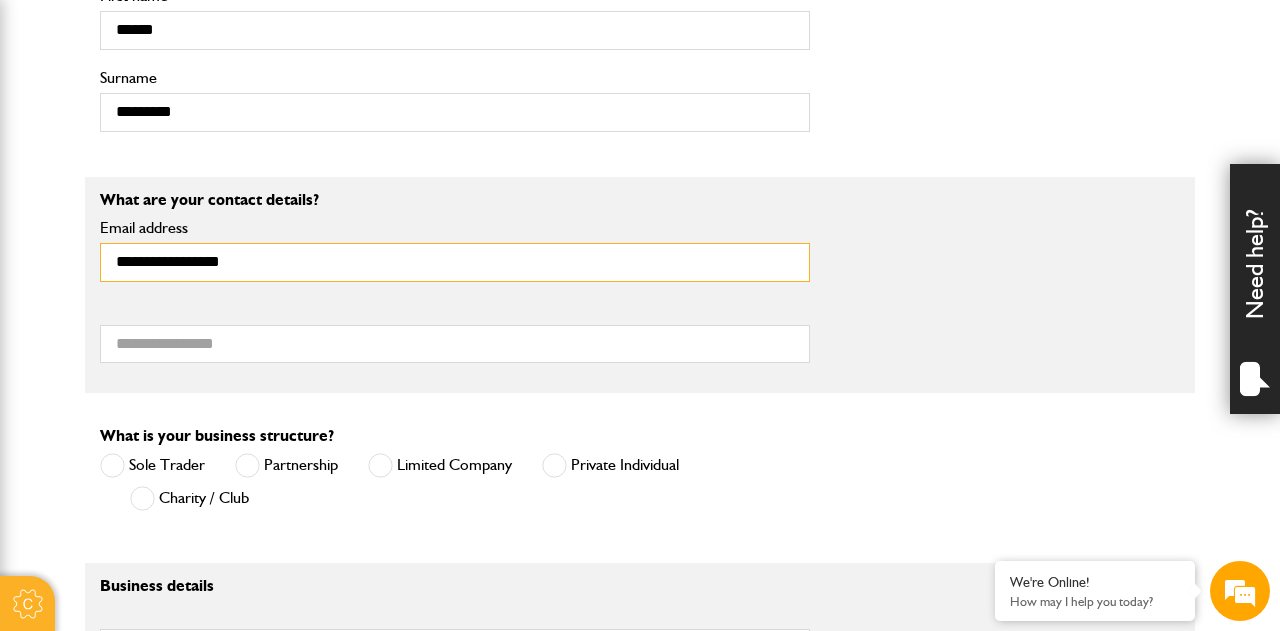 type on "**********" 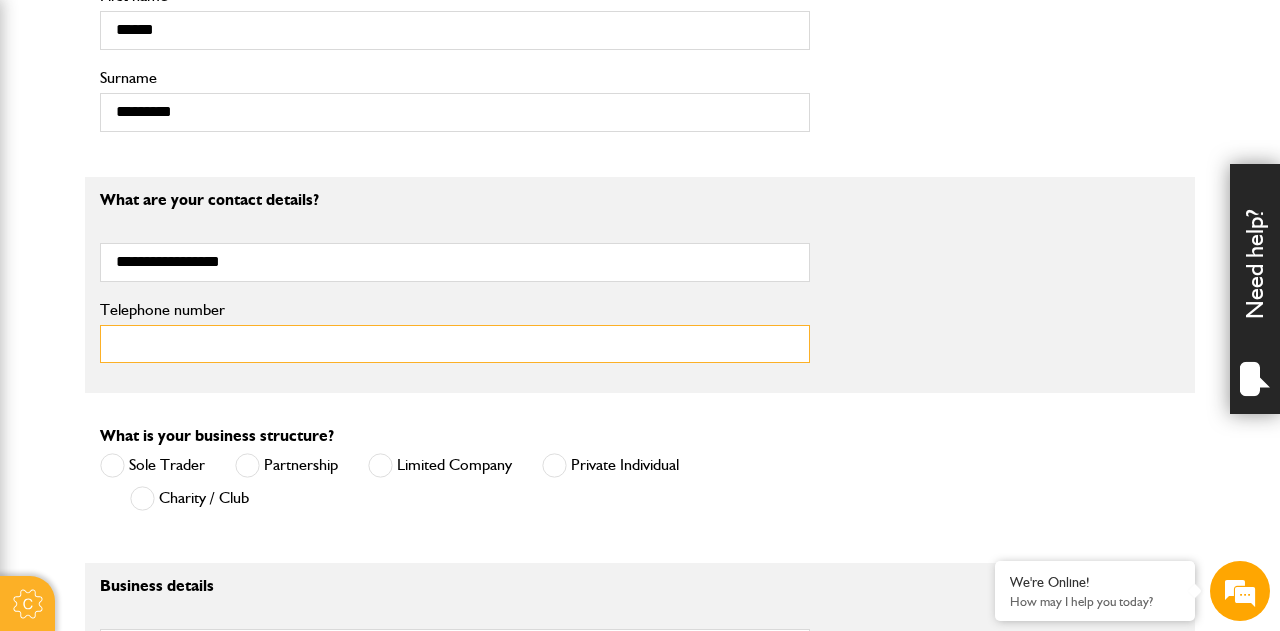click on "Telephone number" at bounding box center (455, 344) 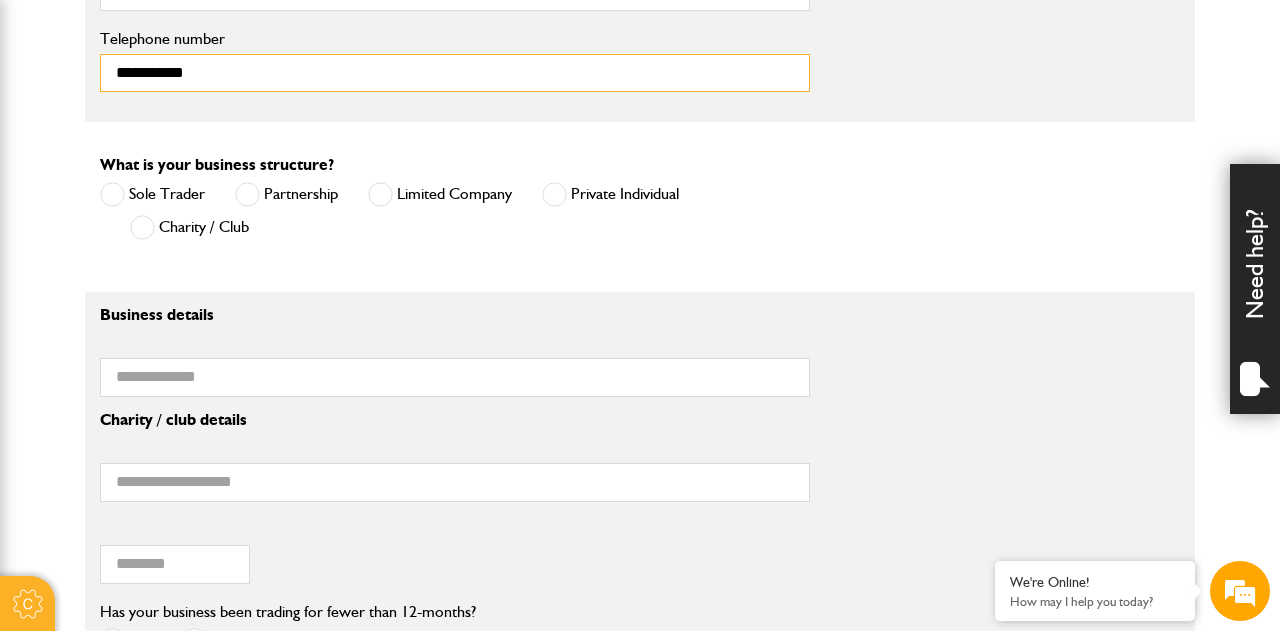 scroll, scrollTop: 1498, scrollLeft: 0, axis: vertical 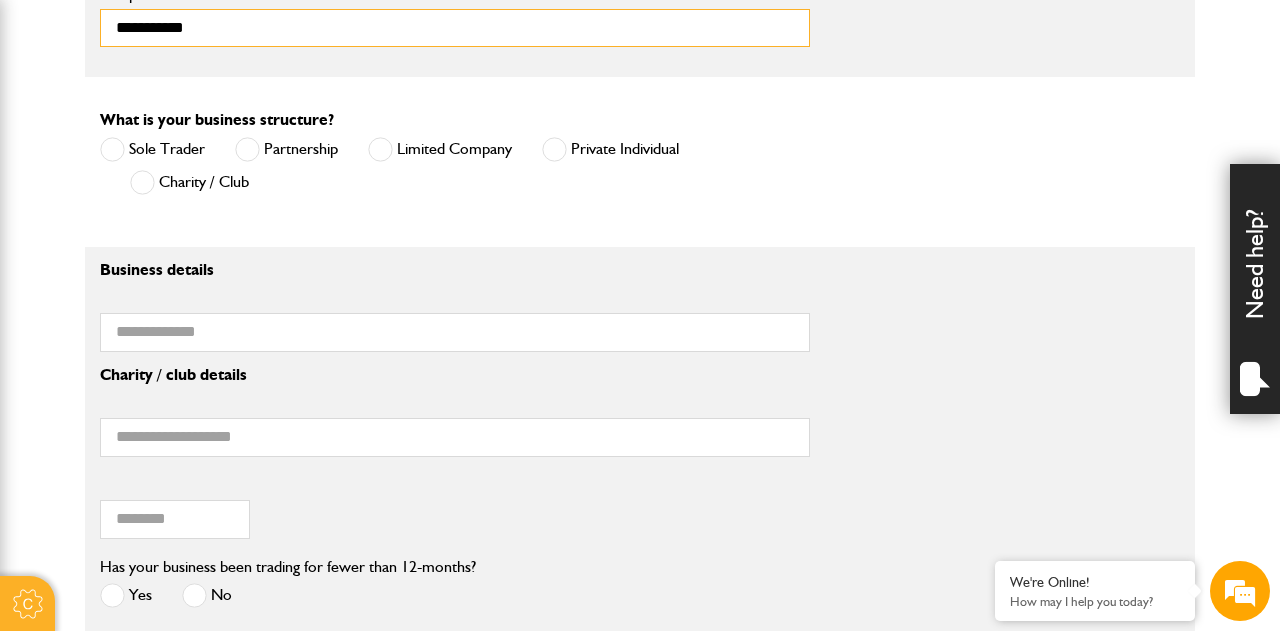 type on "**********" 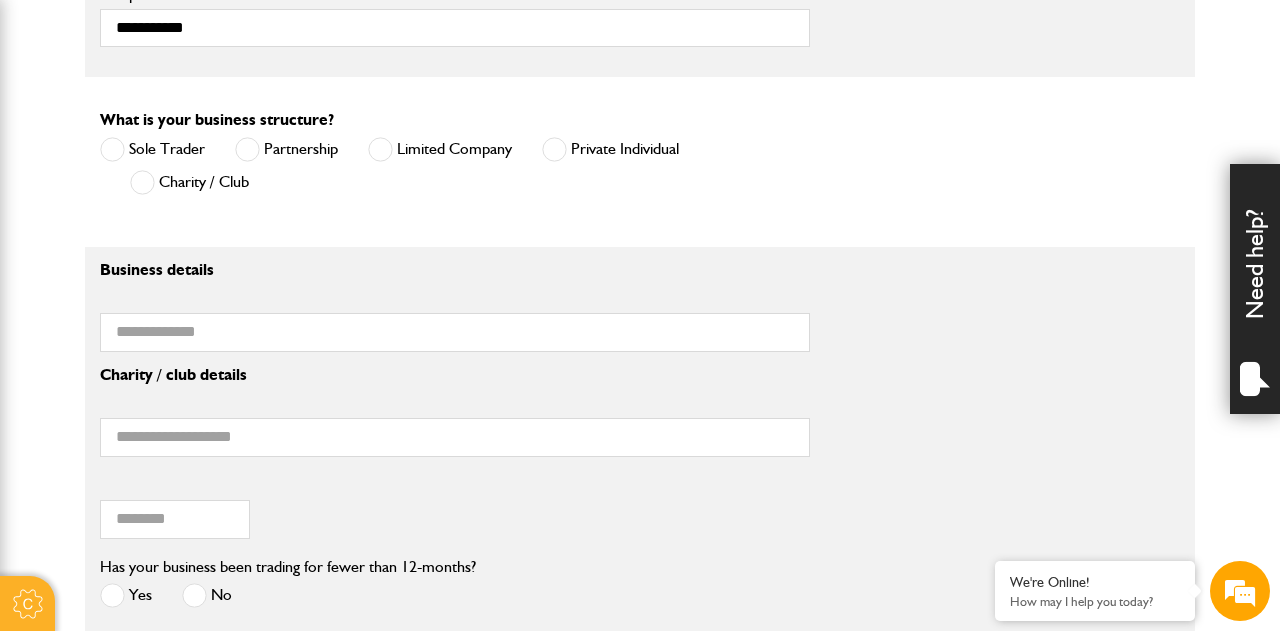click at bounding box center (554, 149) 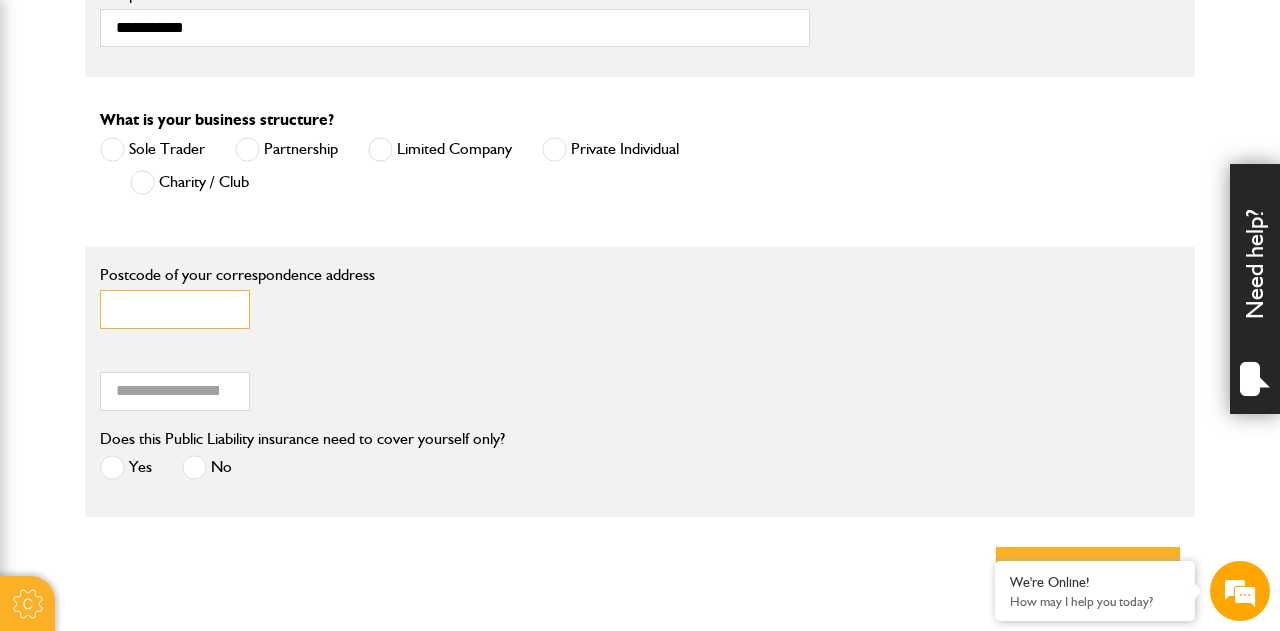 click on "Postcode of your correspondence address" at bounding box center [175, 309] 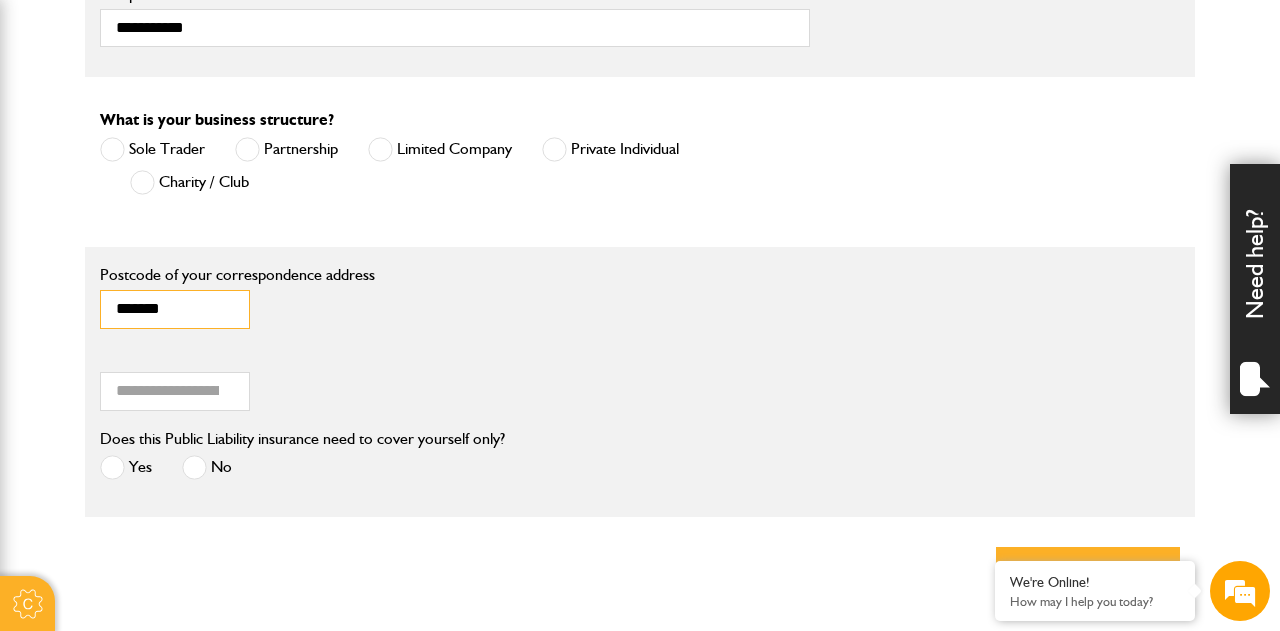 type on "*******" 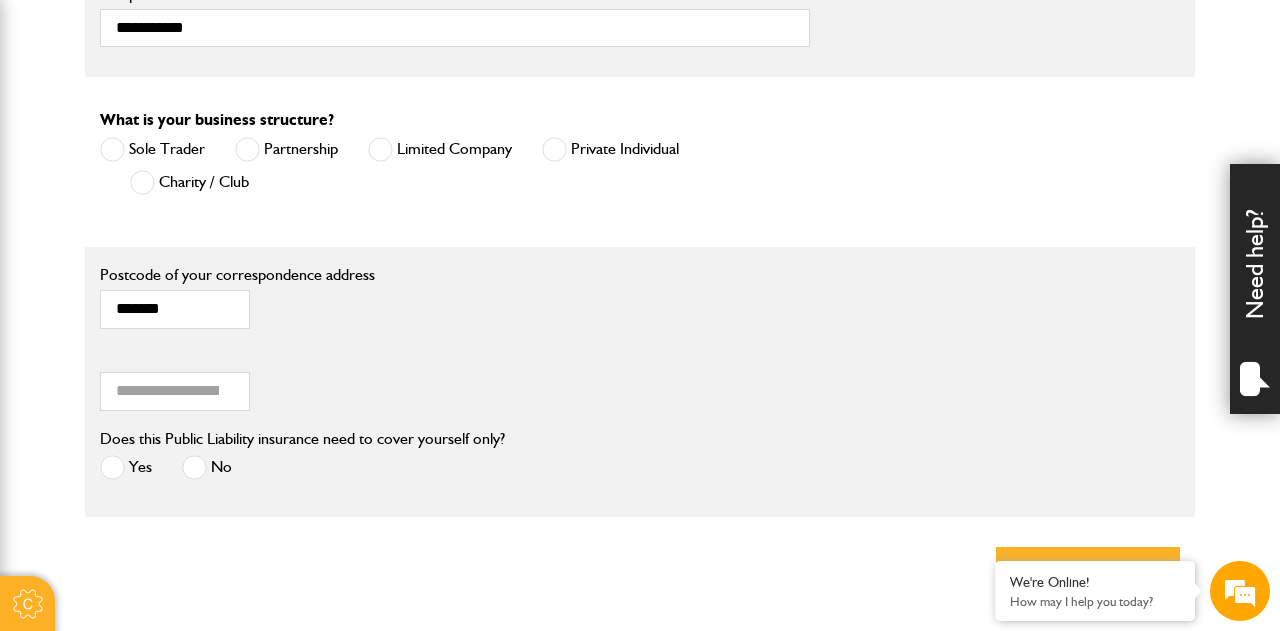 click on "Annual turnover (£)" at bounding box center [455, 357] 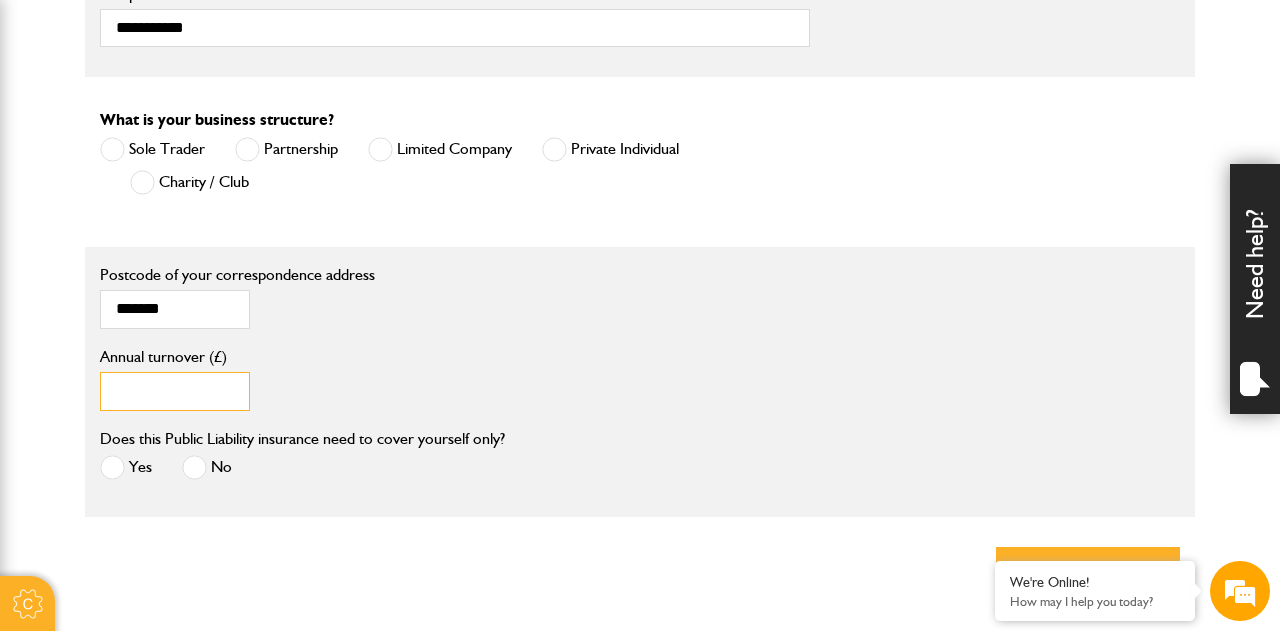 click on "Annual turnover (£)" at bounding box center (175, 391) 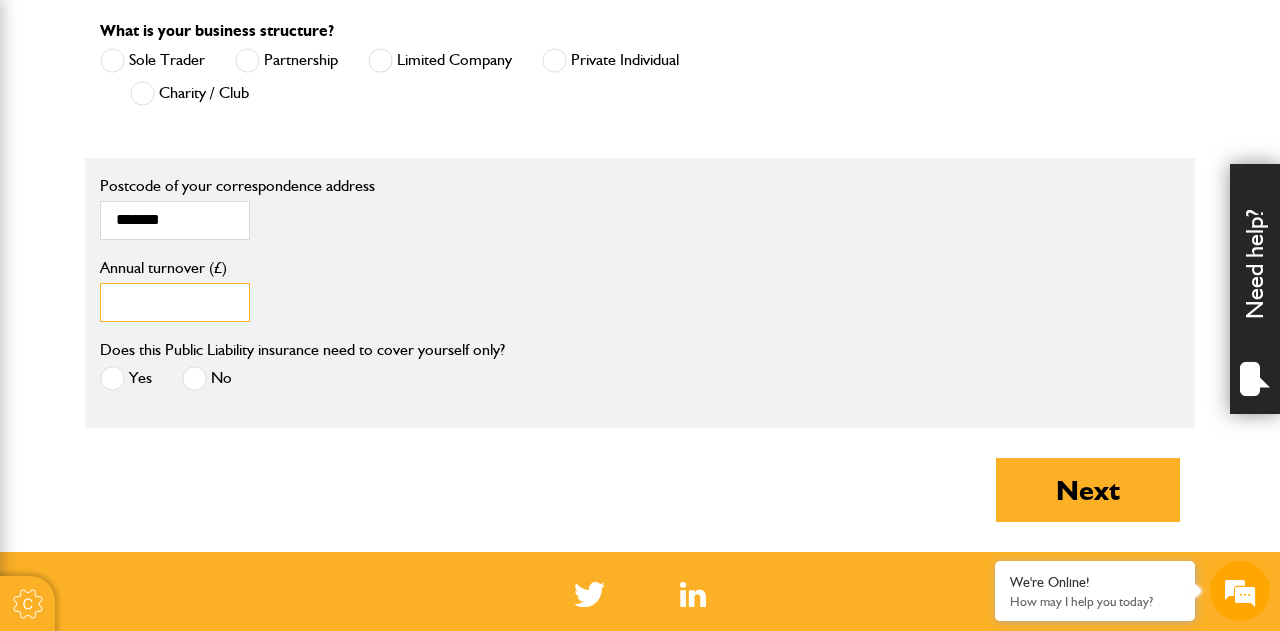 scroll, scrollTop: 1594, scrollLeft: 0, axis: vertical 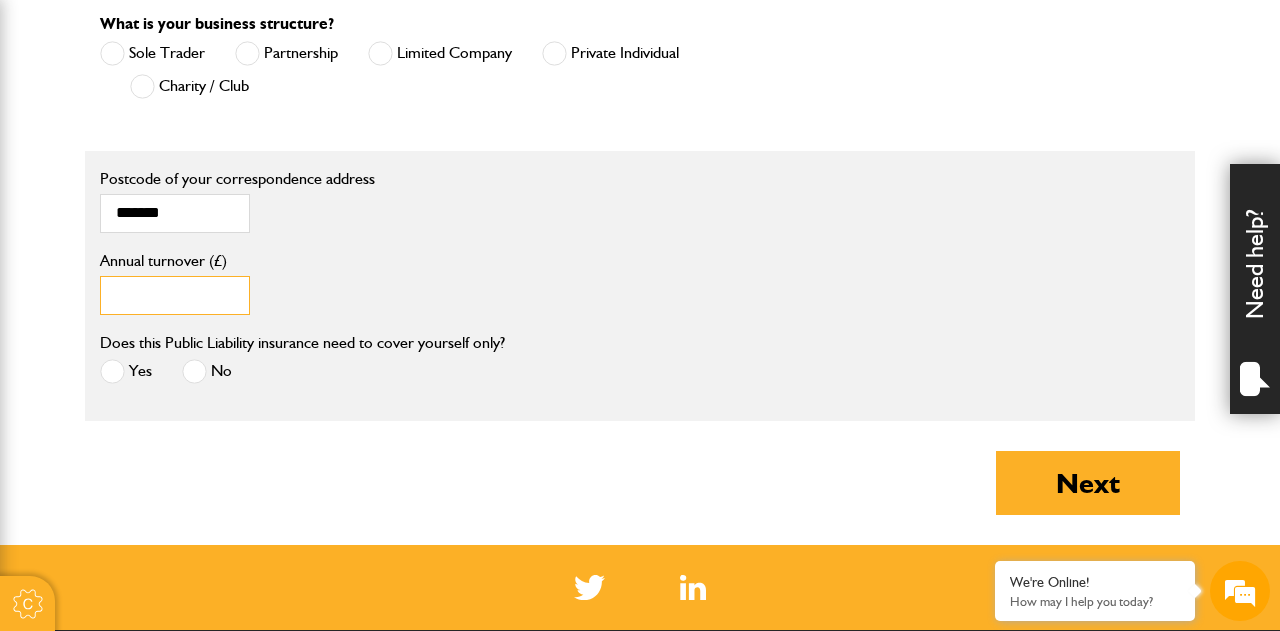 type on "*****" 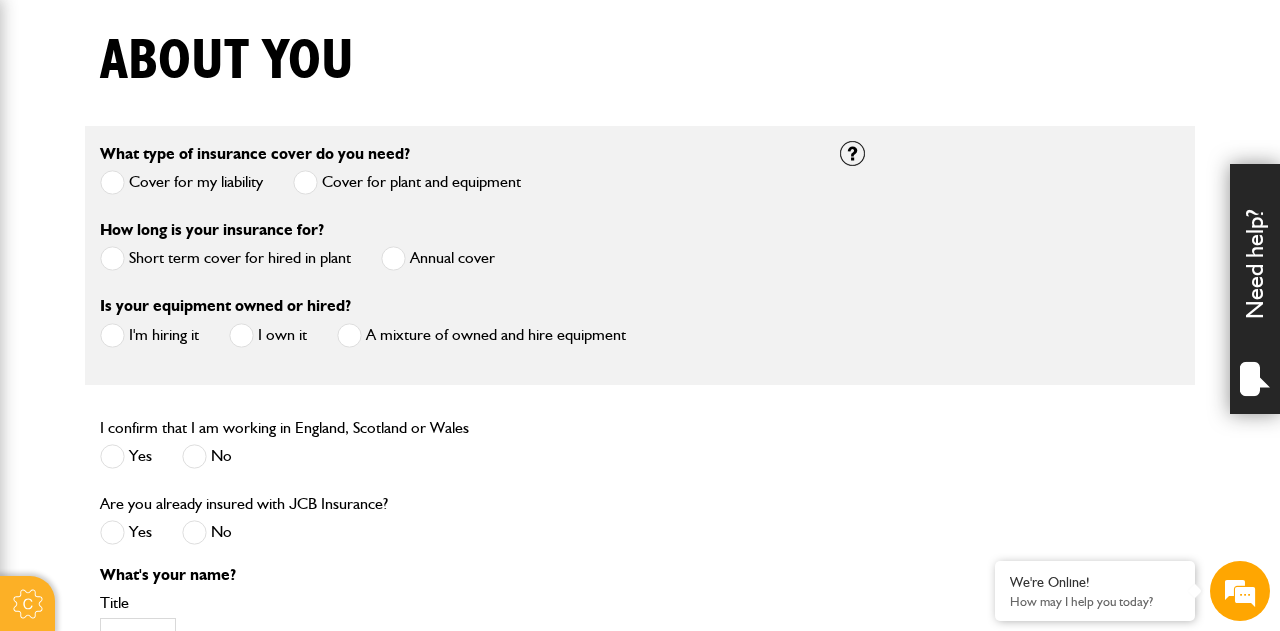 scroll, scrollTop: 509, scrollLeft: 0, axis: vertical 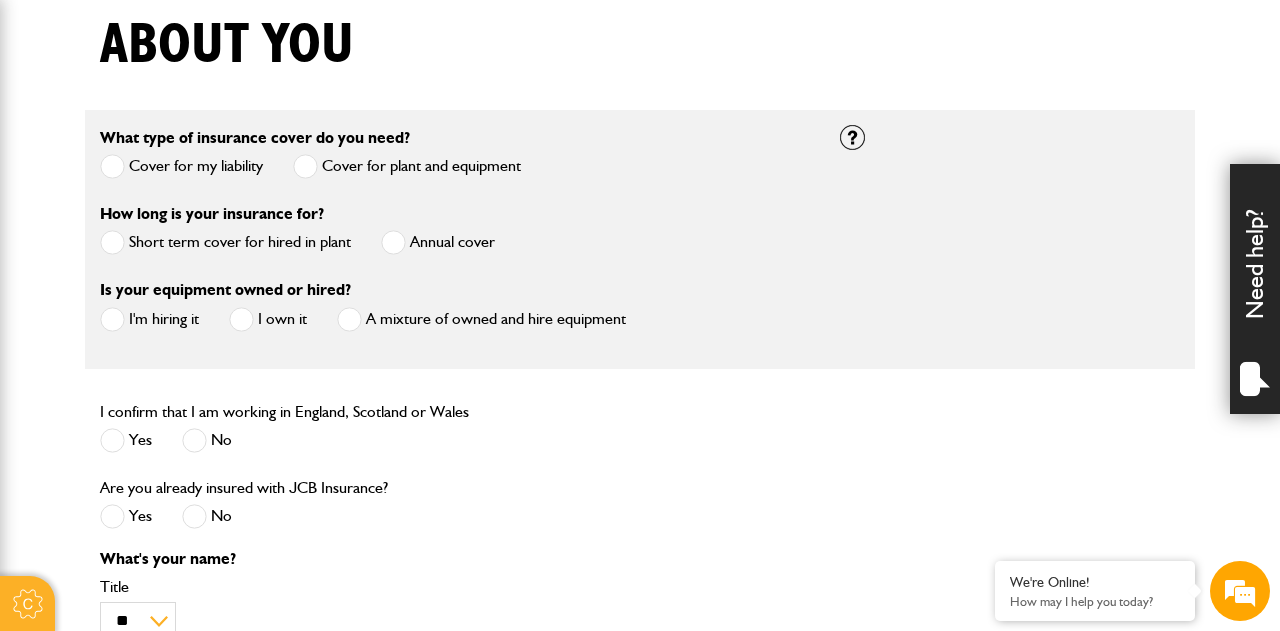 click at bounding box center (112, 242) 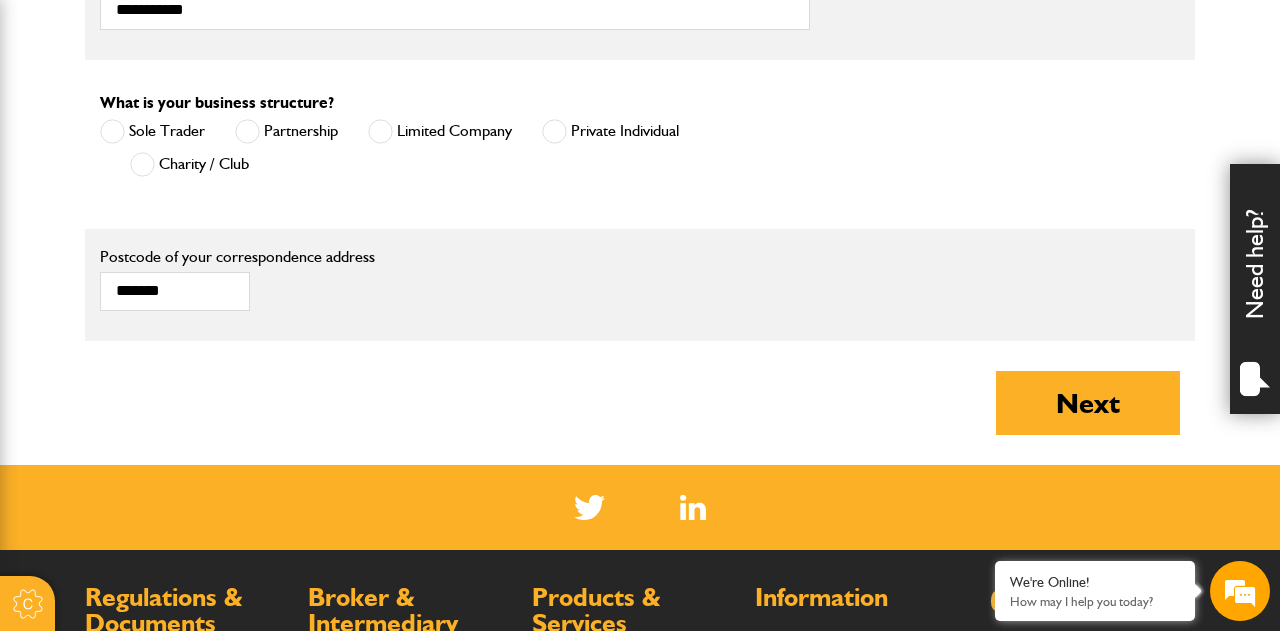 scroll, scrollTop: 1378, scrollLeft: 0, axis: vertical 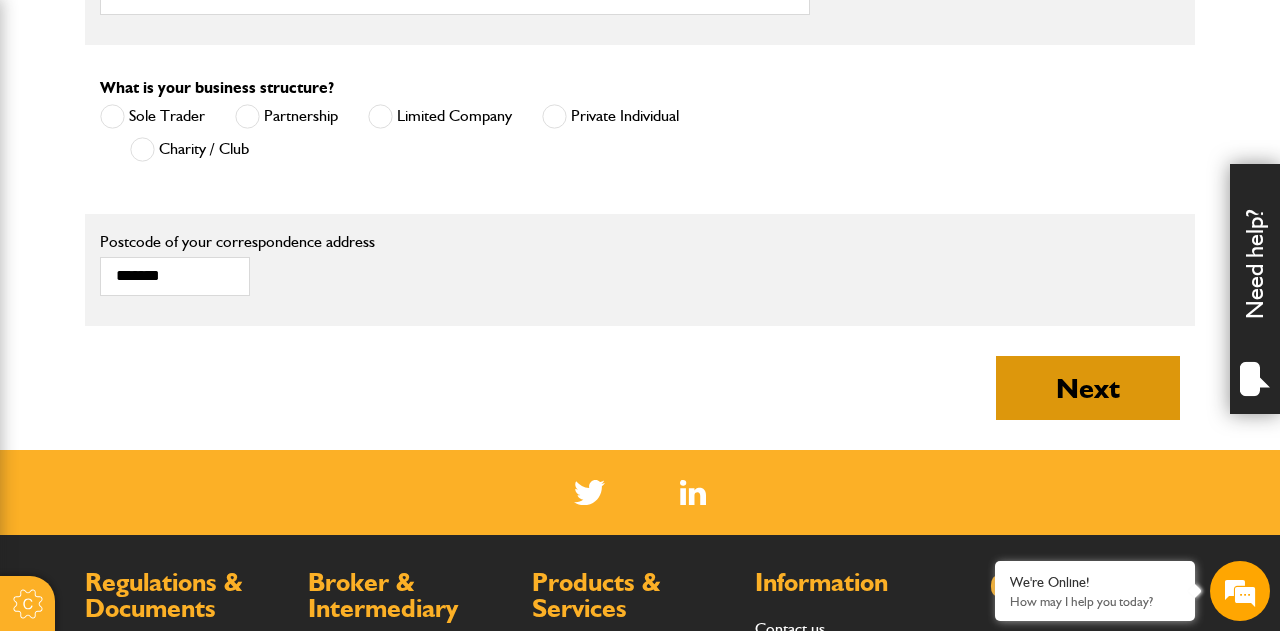 click on "Next" at bounding box center (1088, 388) 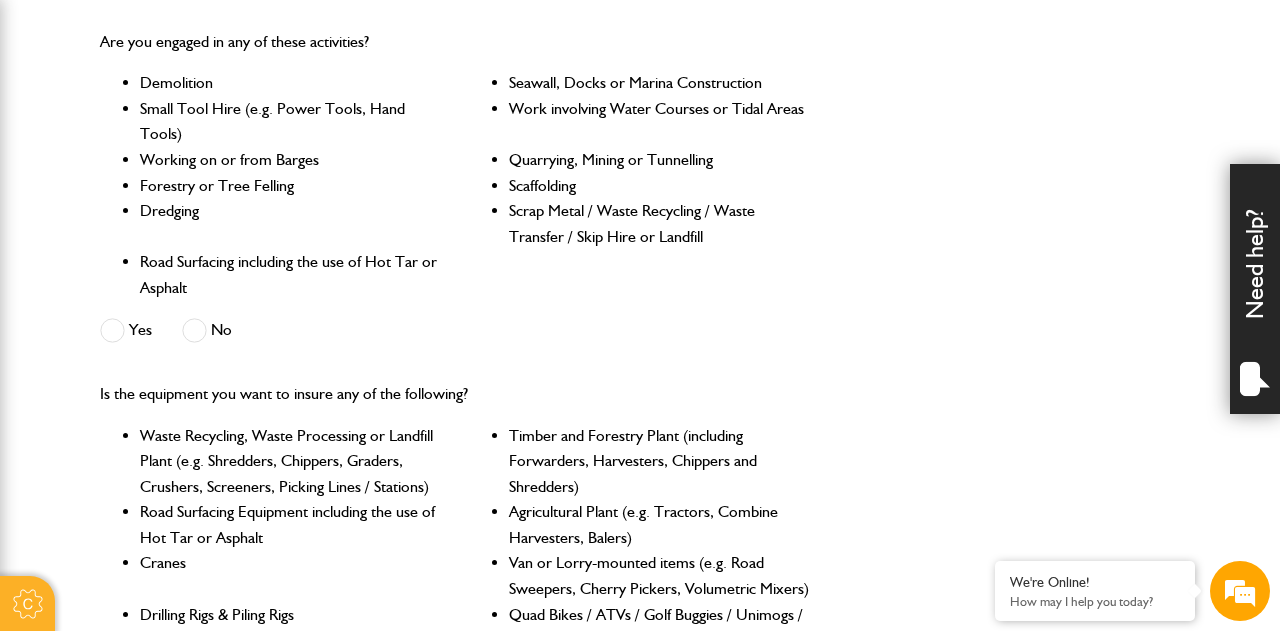 scroll, scrollTop: 614, scrollLeft: 0, axis: vertical 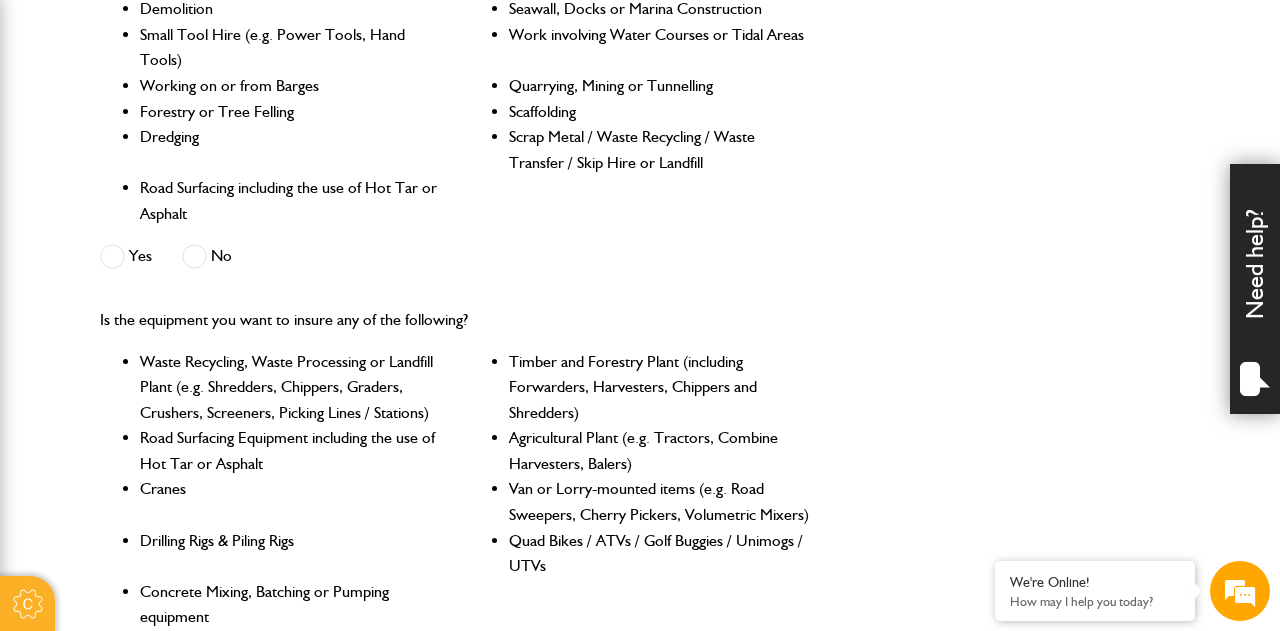 click at bounding box center (194, 256) 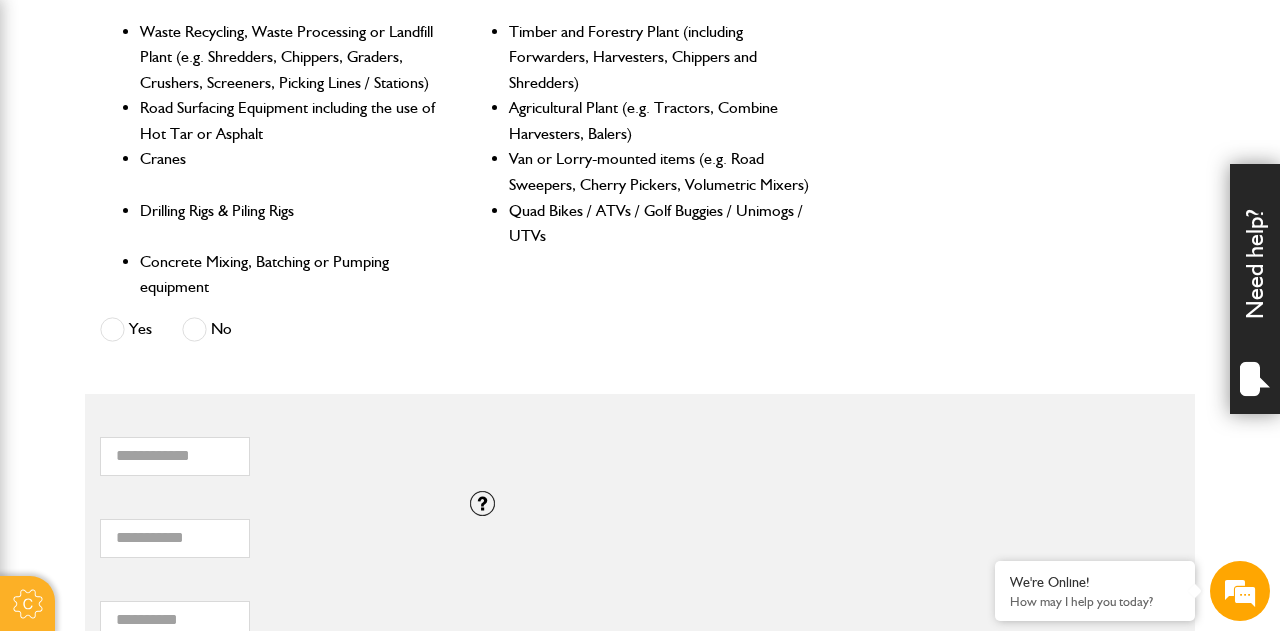 scroll, scrollTop: 1018, scrollLeft: 0, axis: vertical 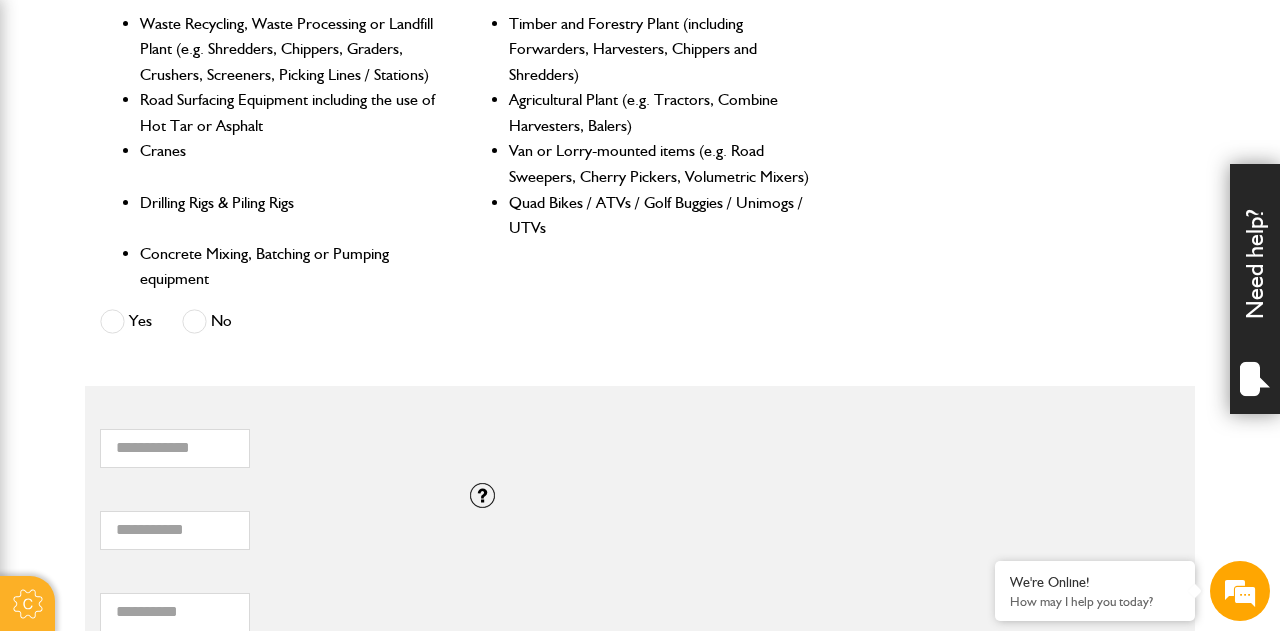 click at bounding box center (194, 321) 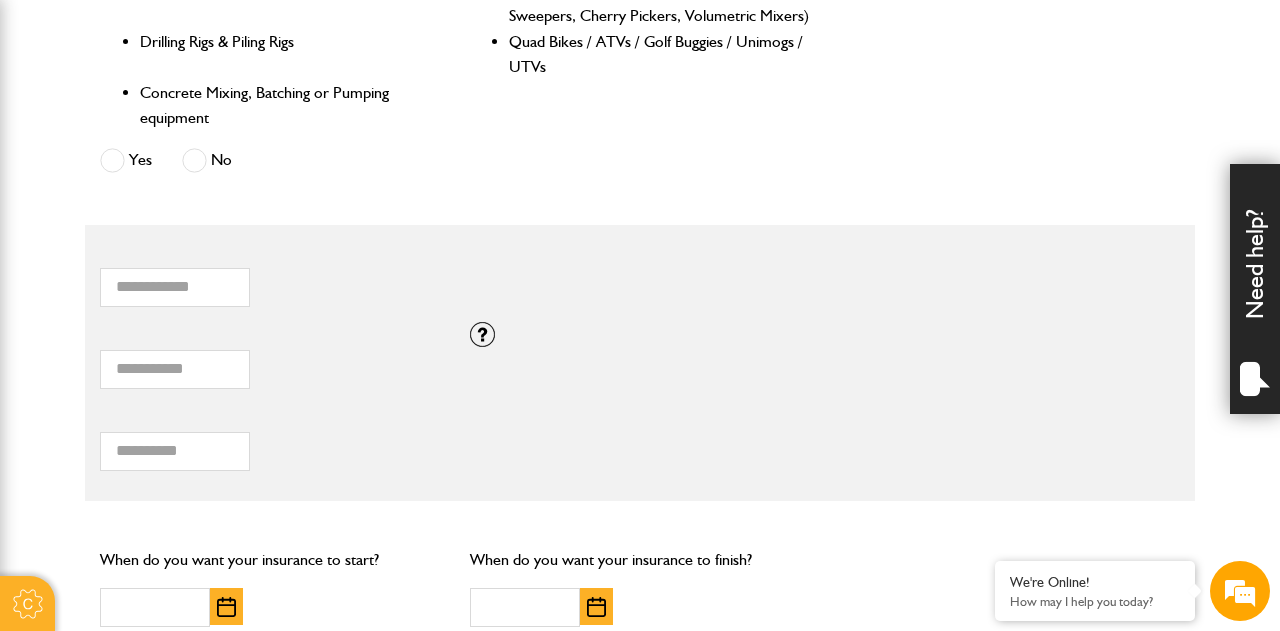 scroll, scrollTop: 1180, scrollLeft: 0, axis: vertical 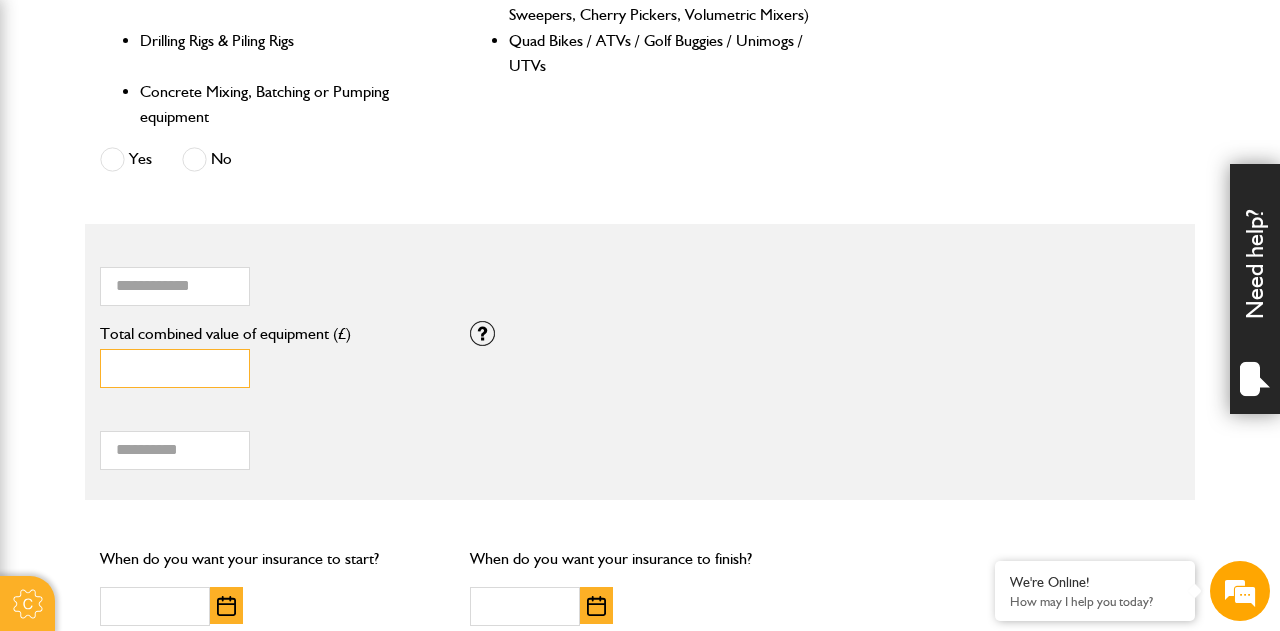 click on "*" at bounding box center (175, 368) 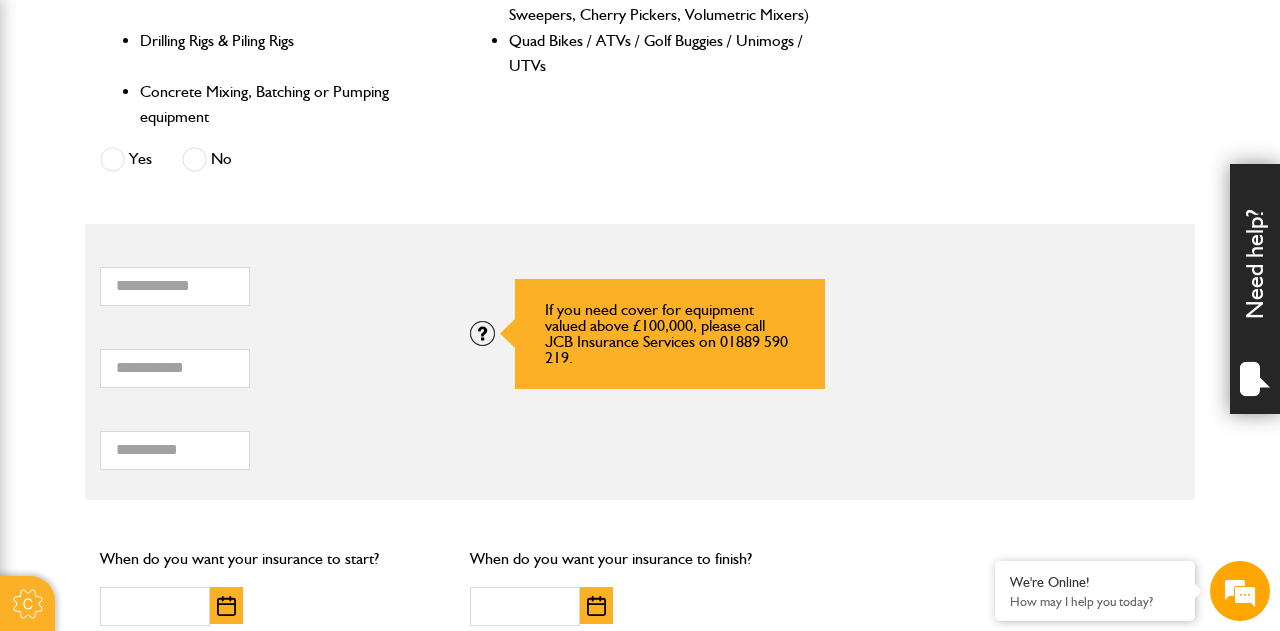 click at bounding box center (482, 333) 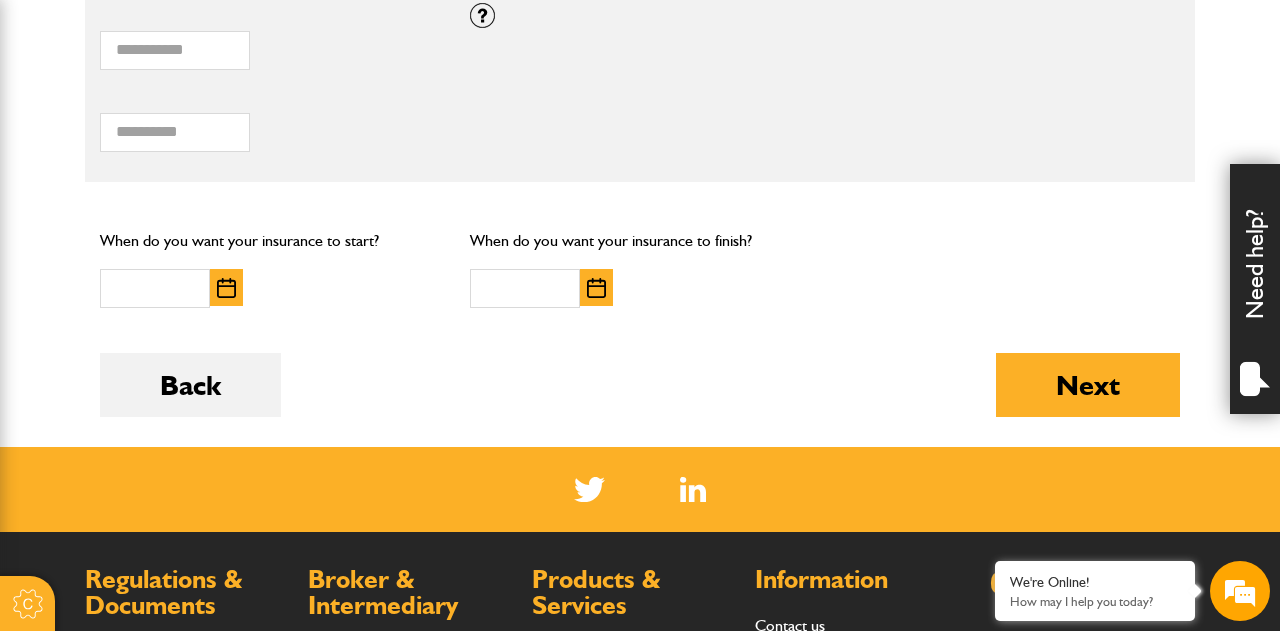 scroll, scrollTop: 1501, scrollLeft: 0, axis: vertical 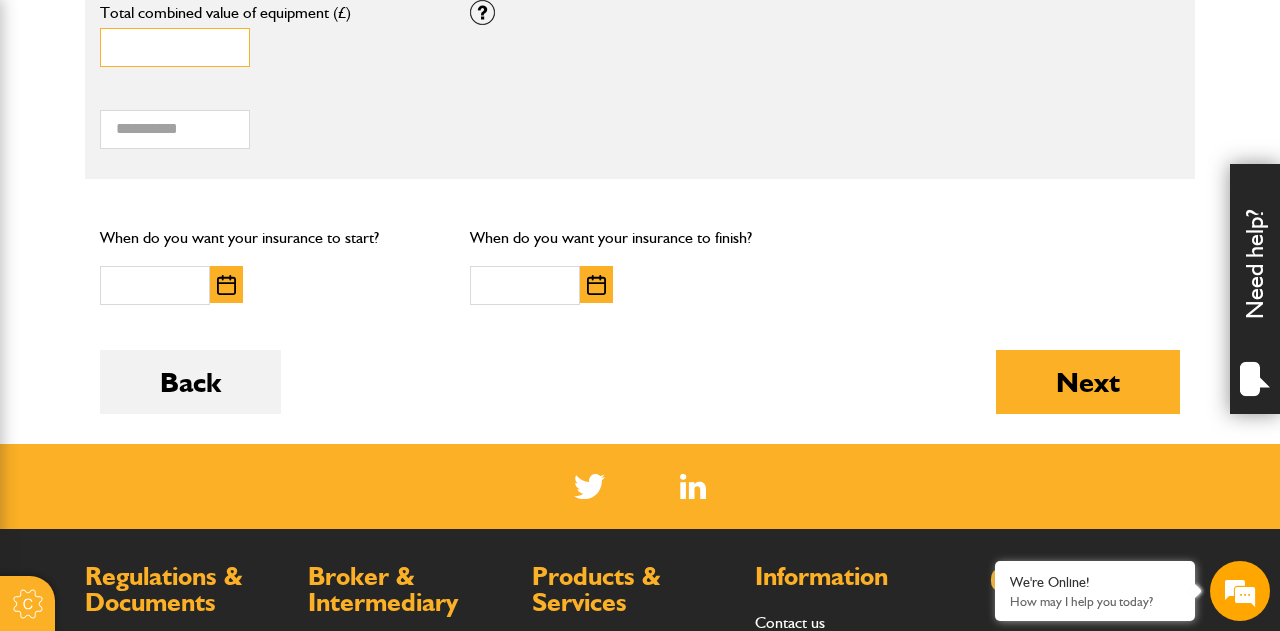 drag, startPoint x: 147, startPoint y: 55, endPoint x: 104, endPoint y: 49, distance: 43.416588 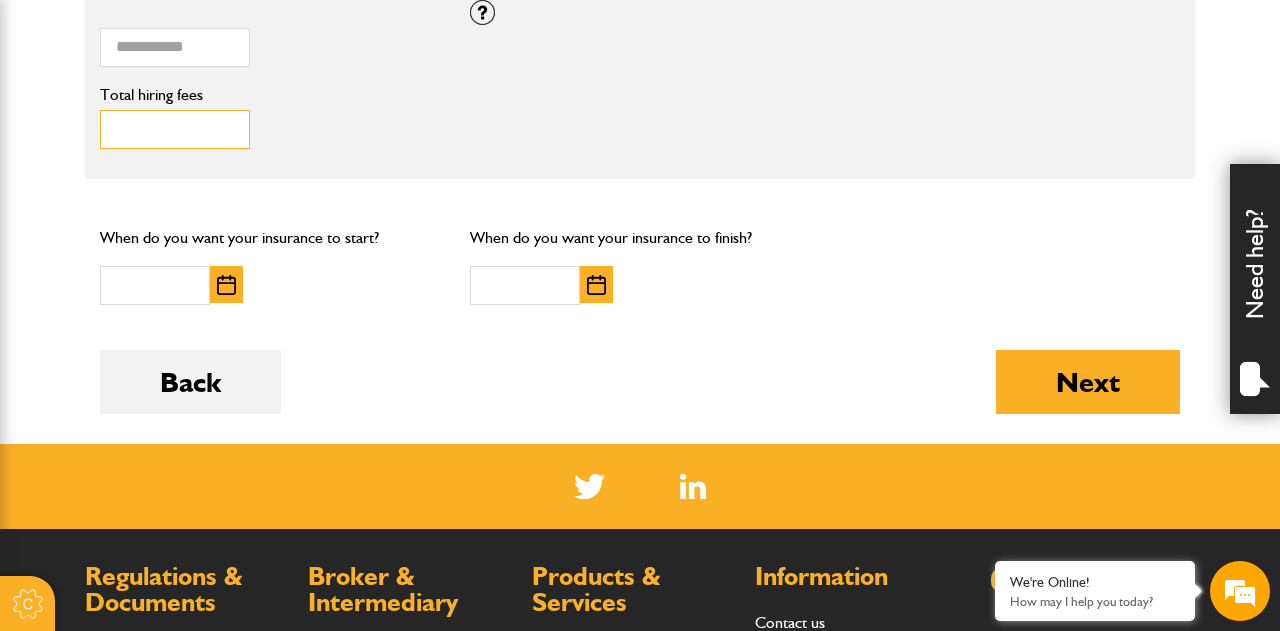 click on "Total hiring fees" at bounding box center [175, 129] 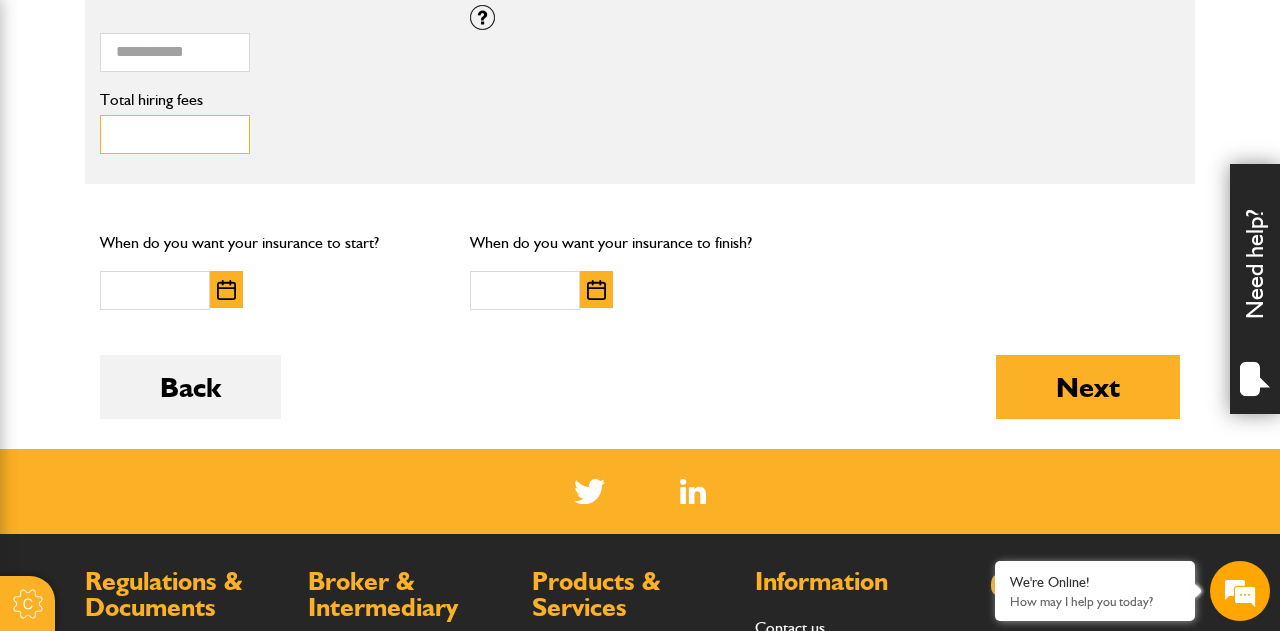 scroll, scrollTop: 1504, scrollLeft: 0, axis: vertical 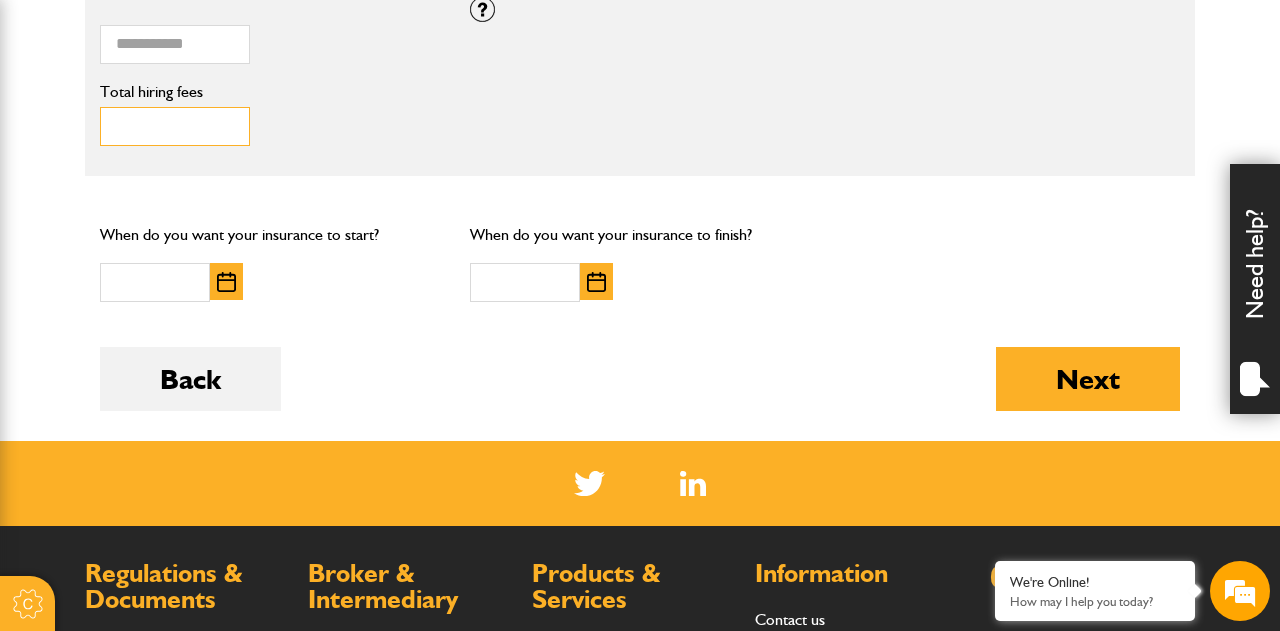 type on "***" 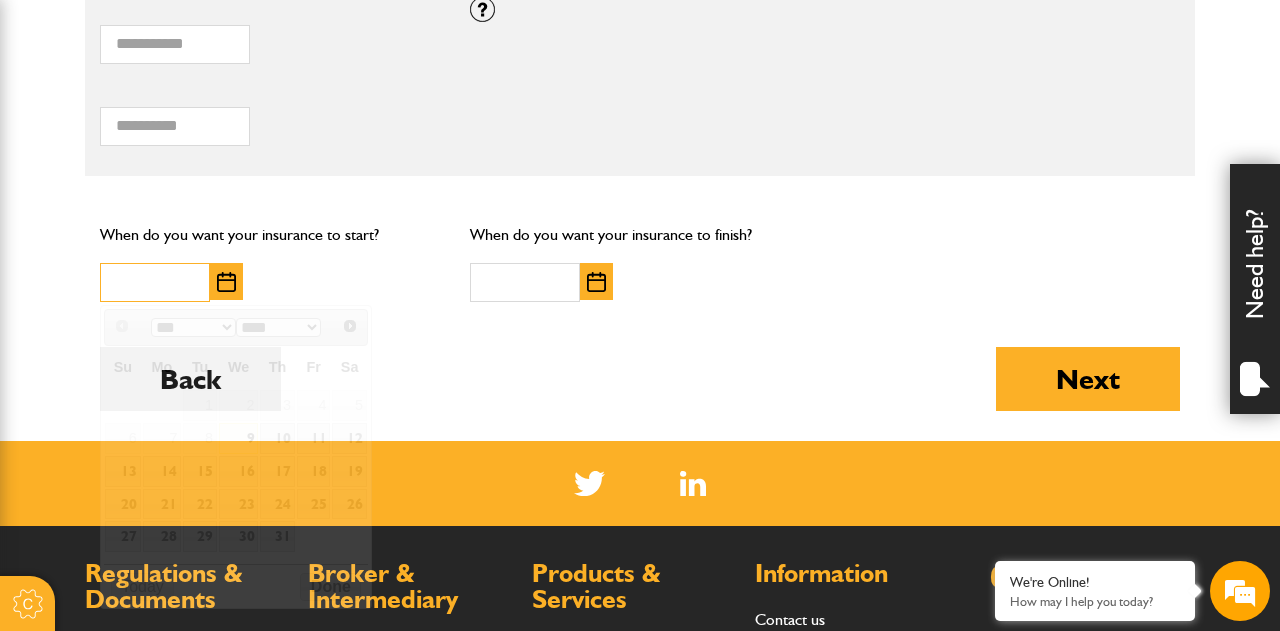 click at bounding box center (155, 282) 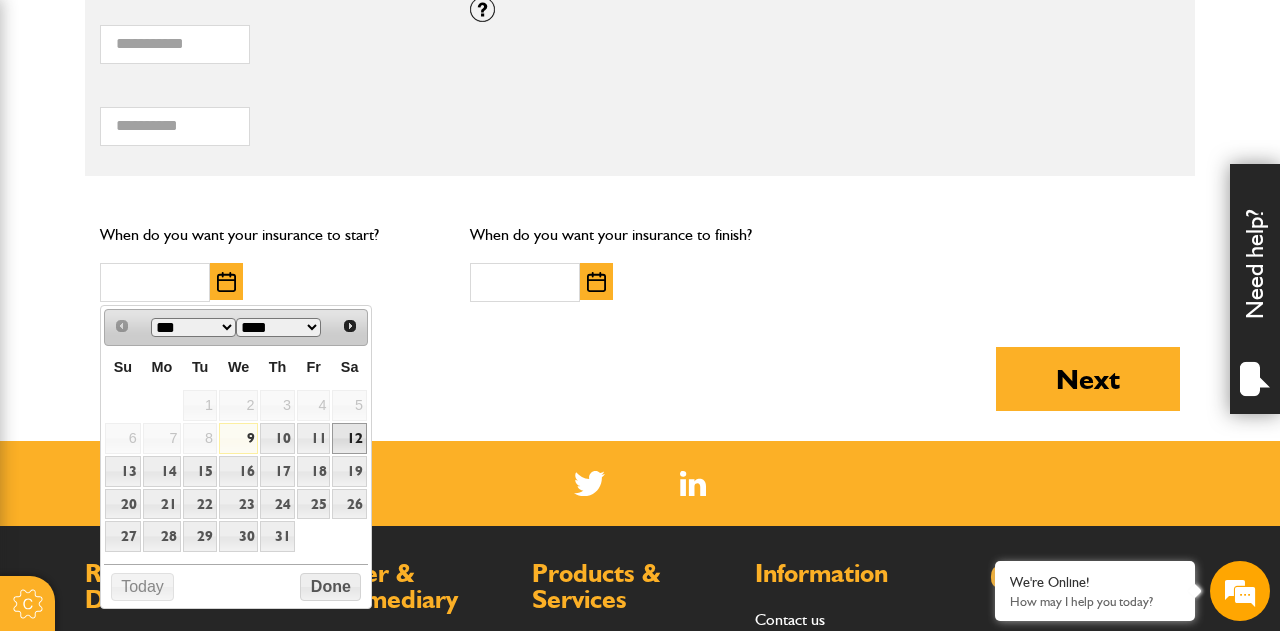 click on "12" at bounding box center (349, 438) 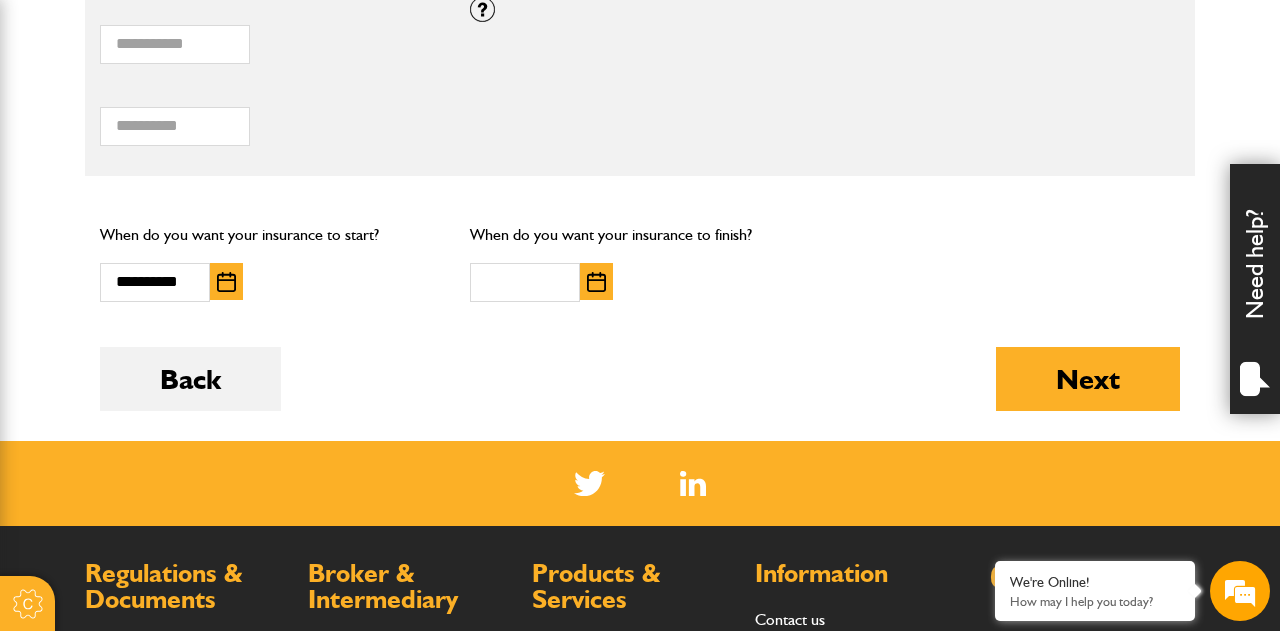 click at bounding box center (596, 282) 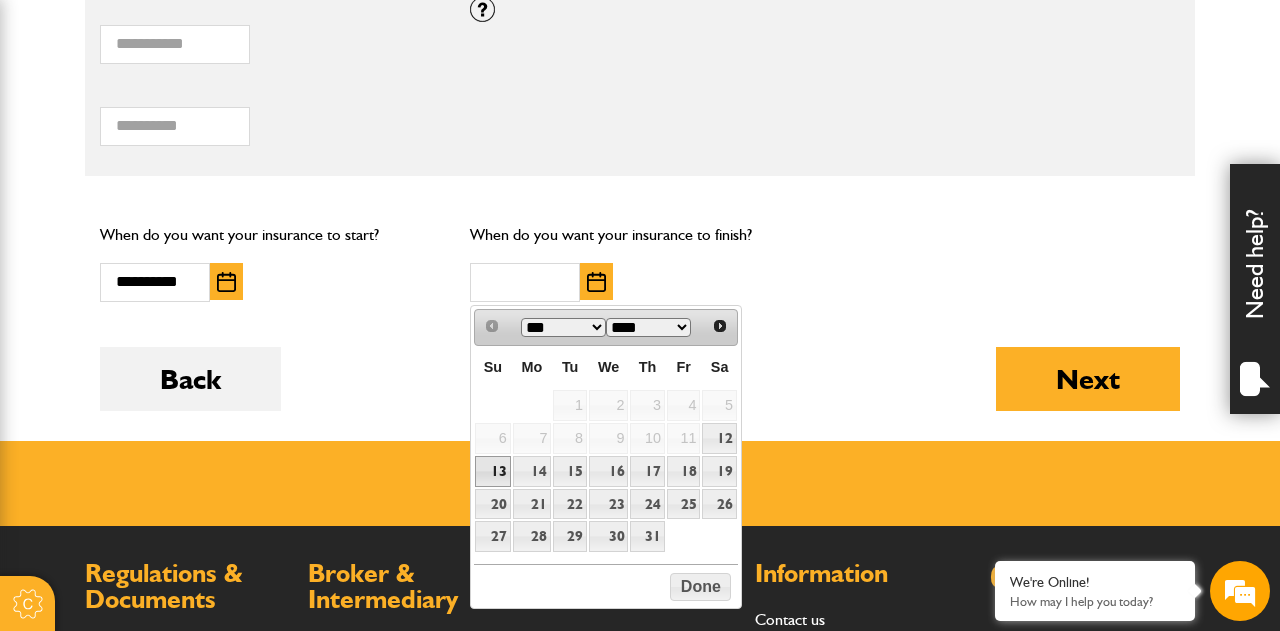 click on "13" at bounding box center (492, 471) 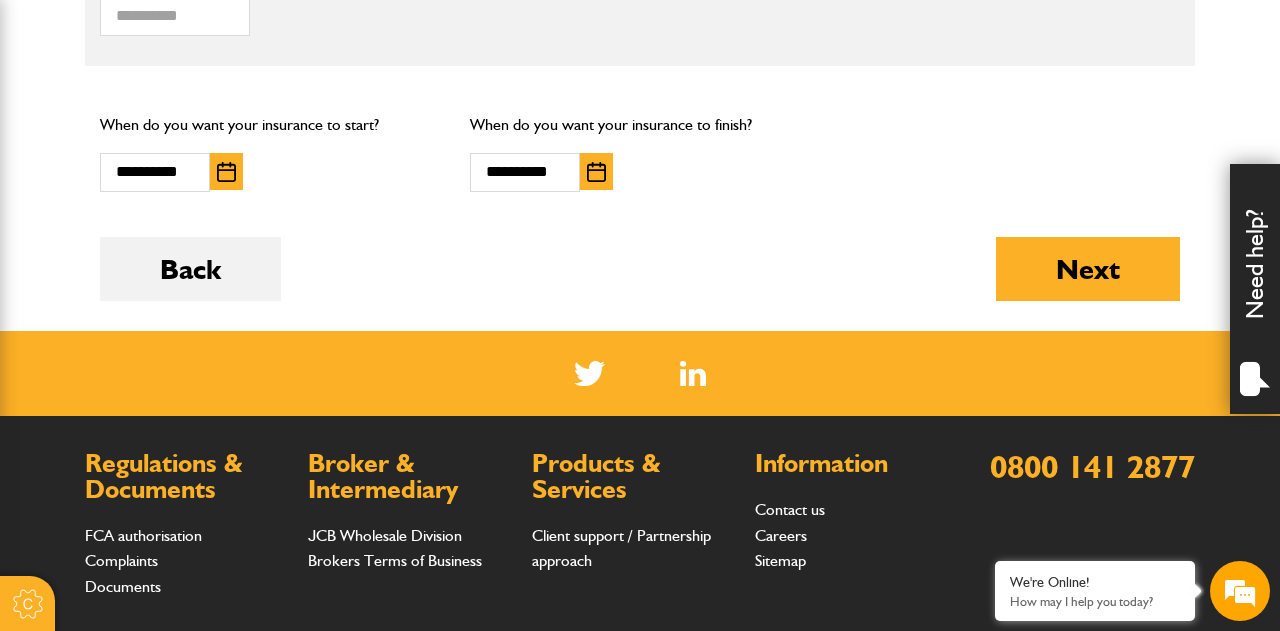 scroll, scrollTop: 1616, scrollLeft: 0, axis: vertical 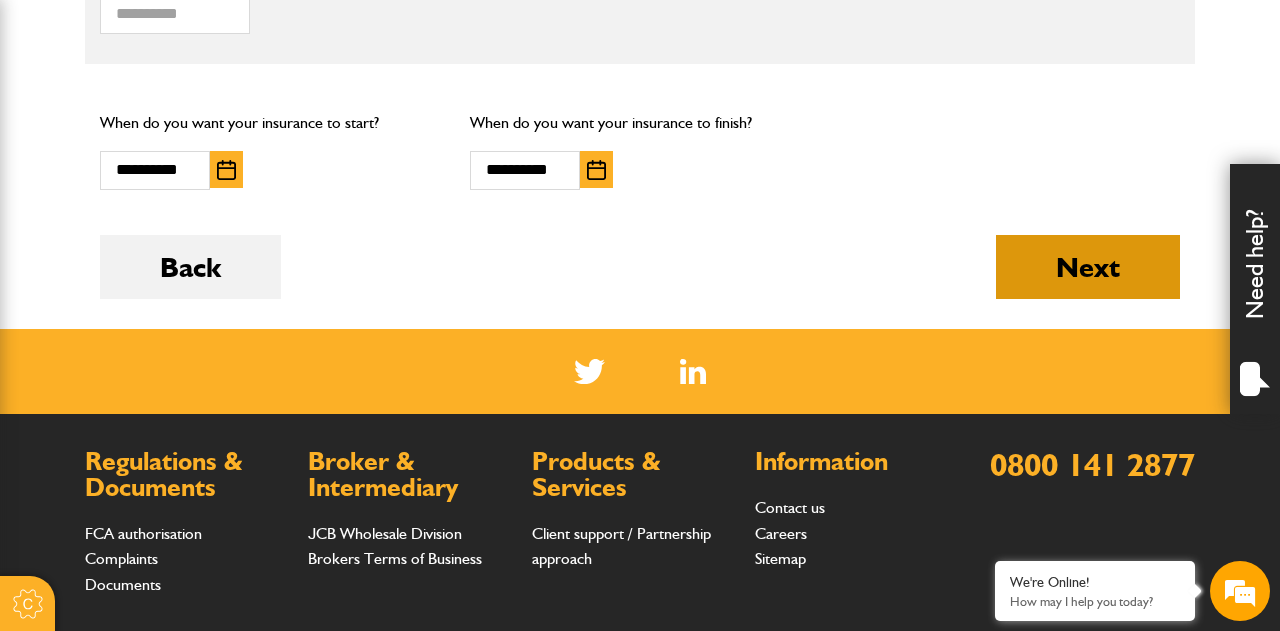 click on "Next" at bounding box center [1088, 267] 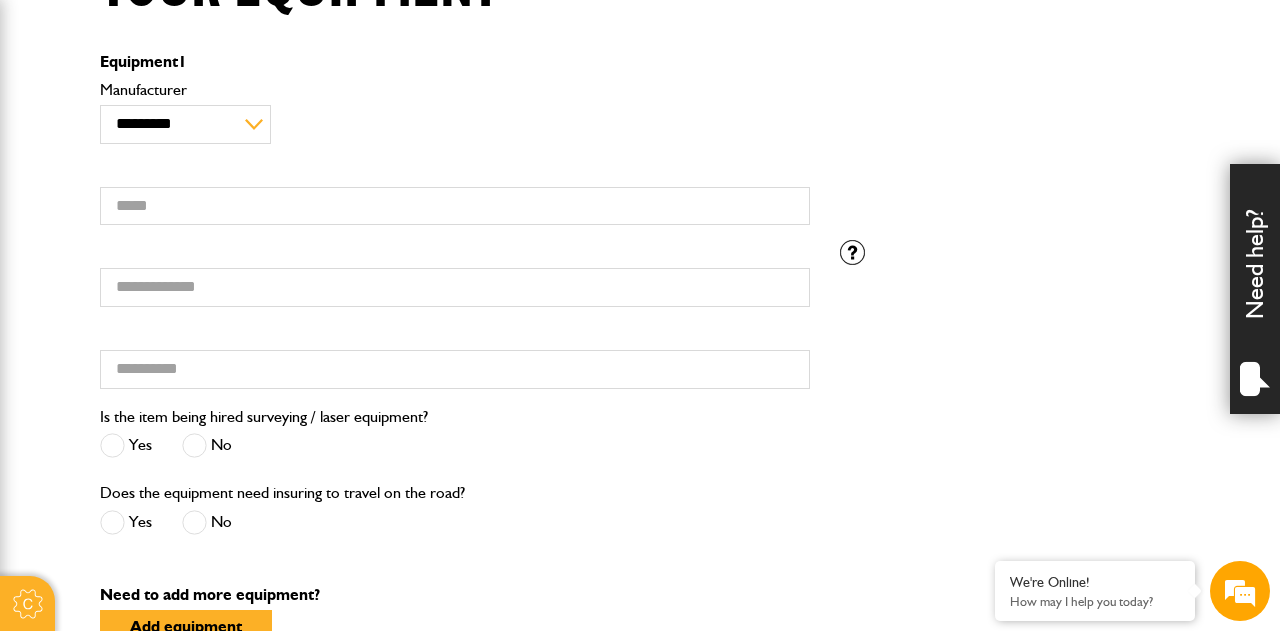 scroll, scrollTop: 570, scrollLeft: 0, axis: vertical 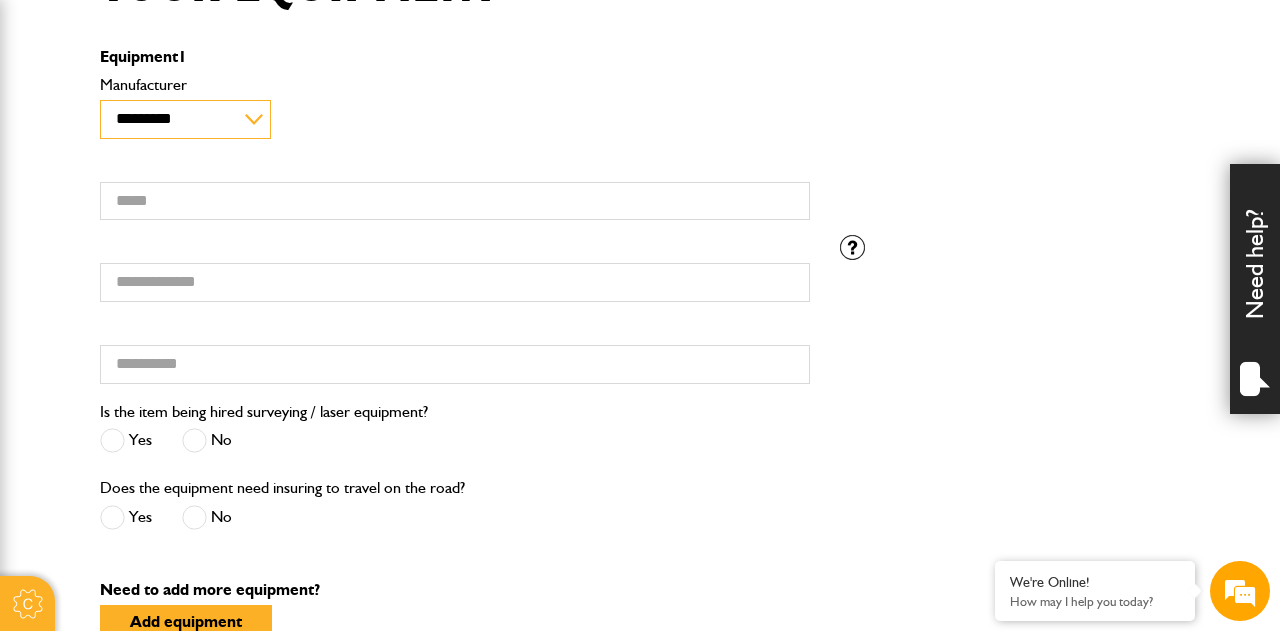 click on "**********" at bounding box center [185, 119] 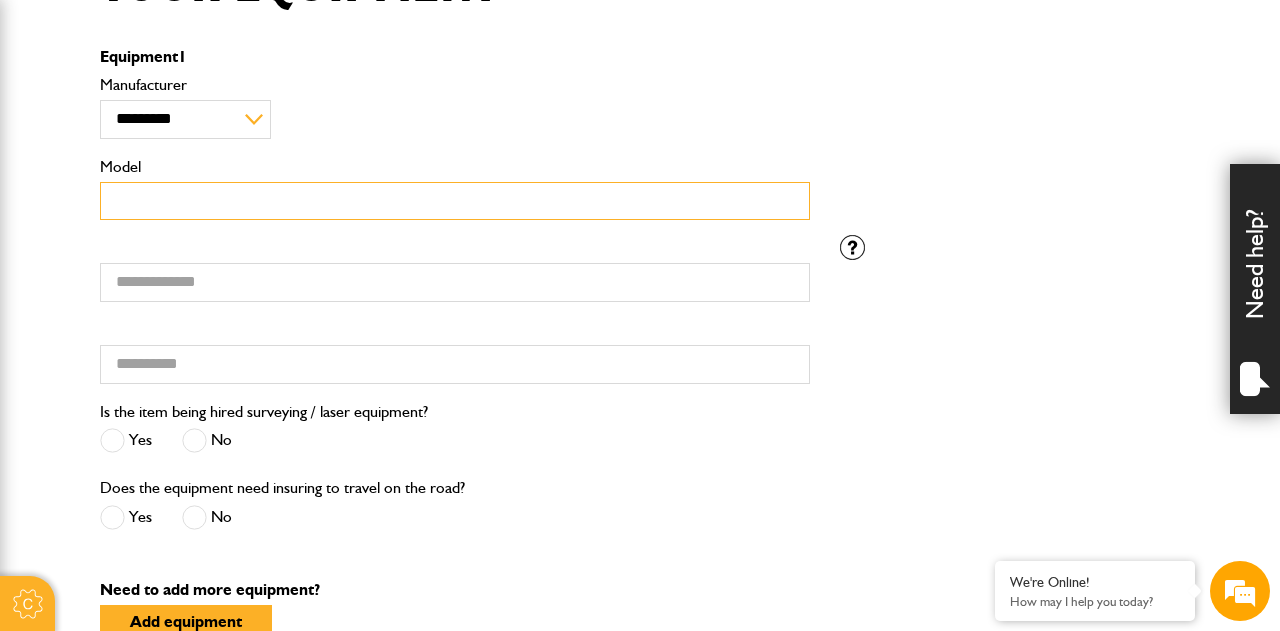 click on "Model" at bounding box center (455, 201) 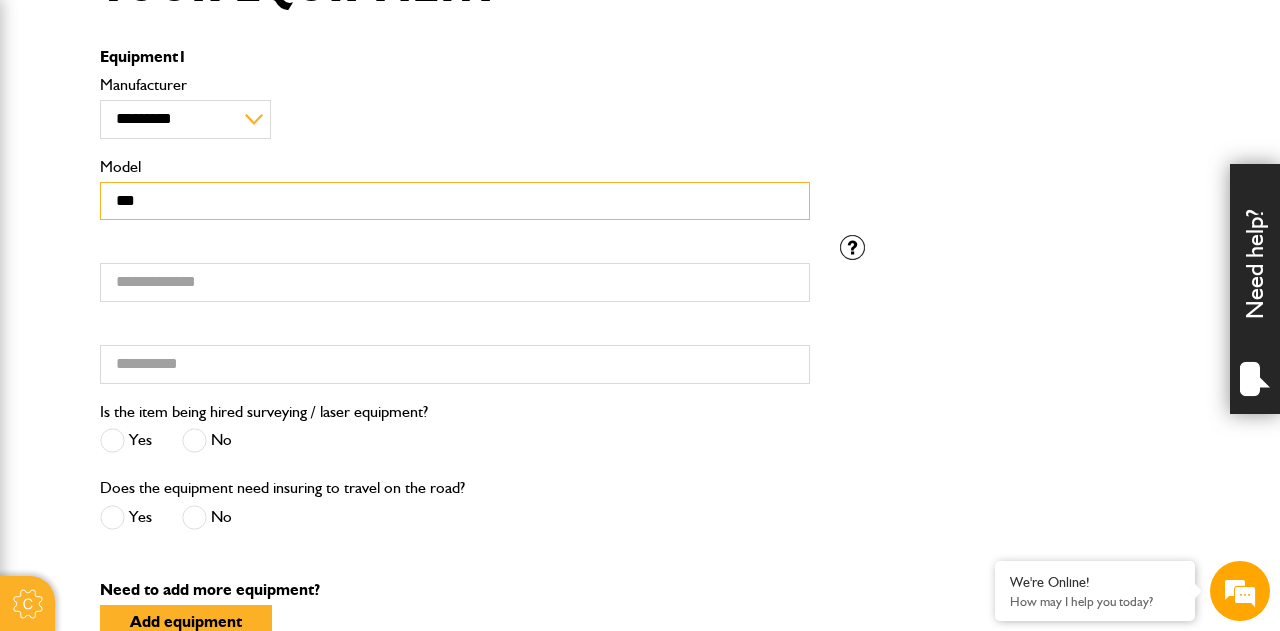 scroll, scrollTop: 0, scrollLeft: 0, axis: both 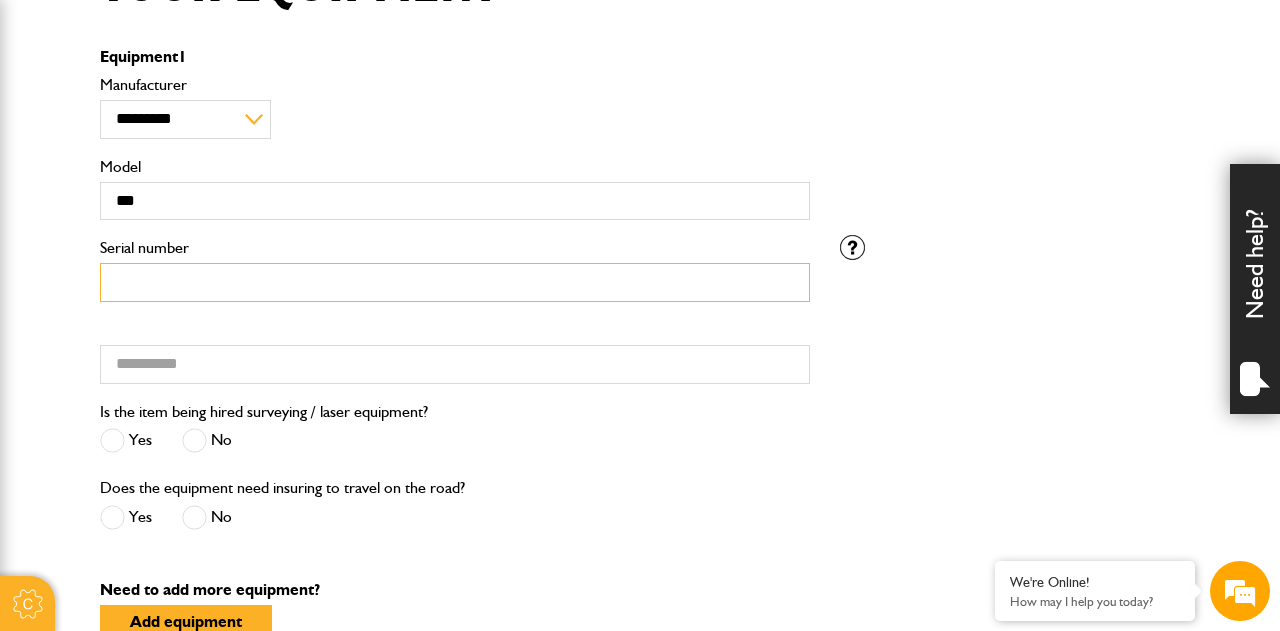 click on "Serial number" at bounding box center (455, 282) 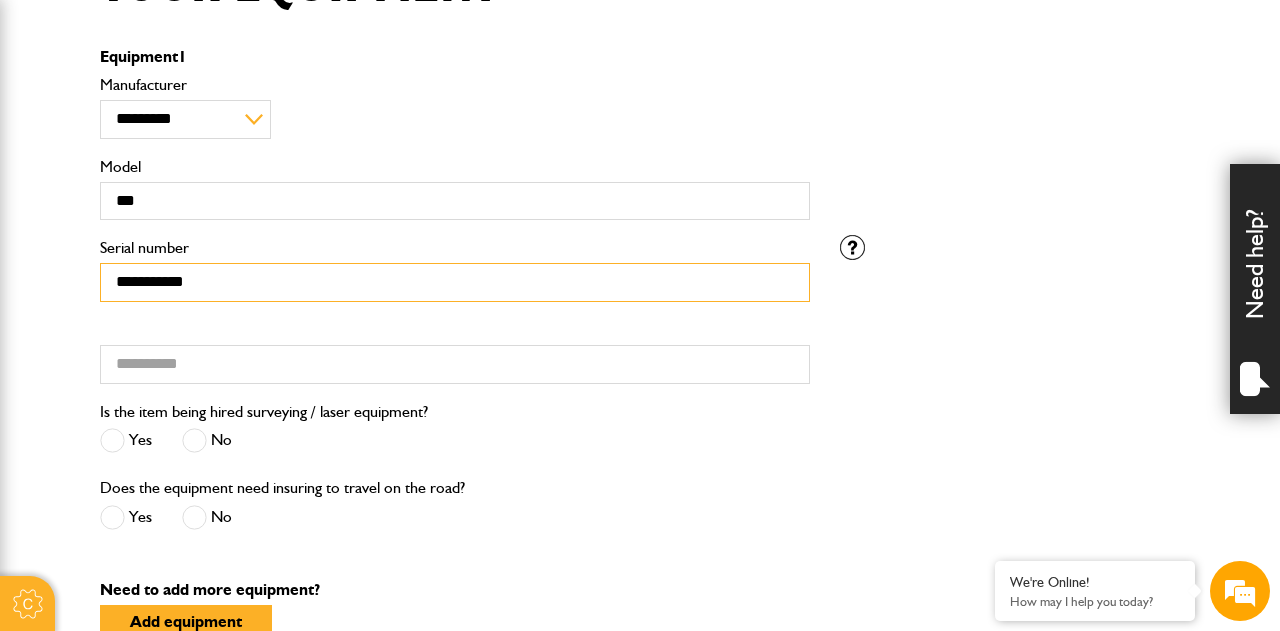 type on "**********" 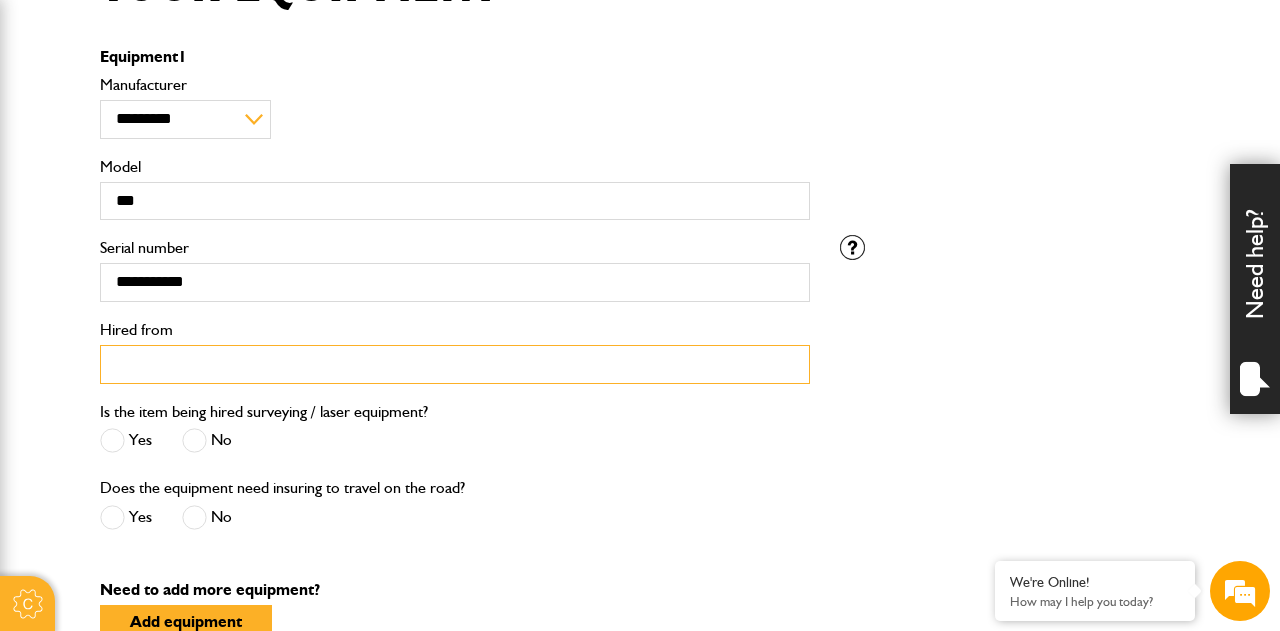 click on "Hired from" at bounding box center [455, 364] 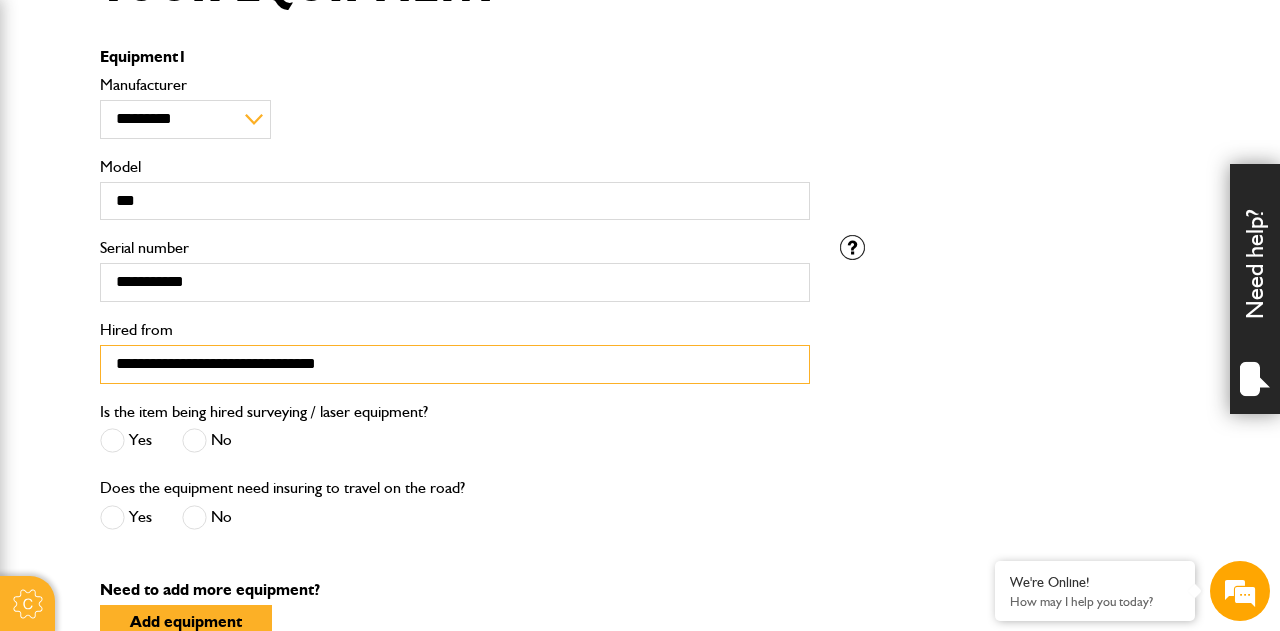 click on "**********" at bounding box center [455, 364] 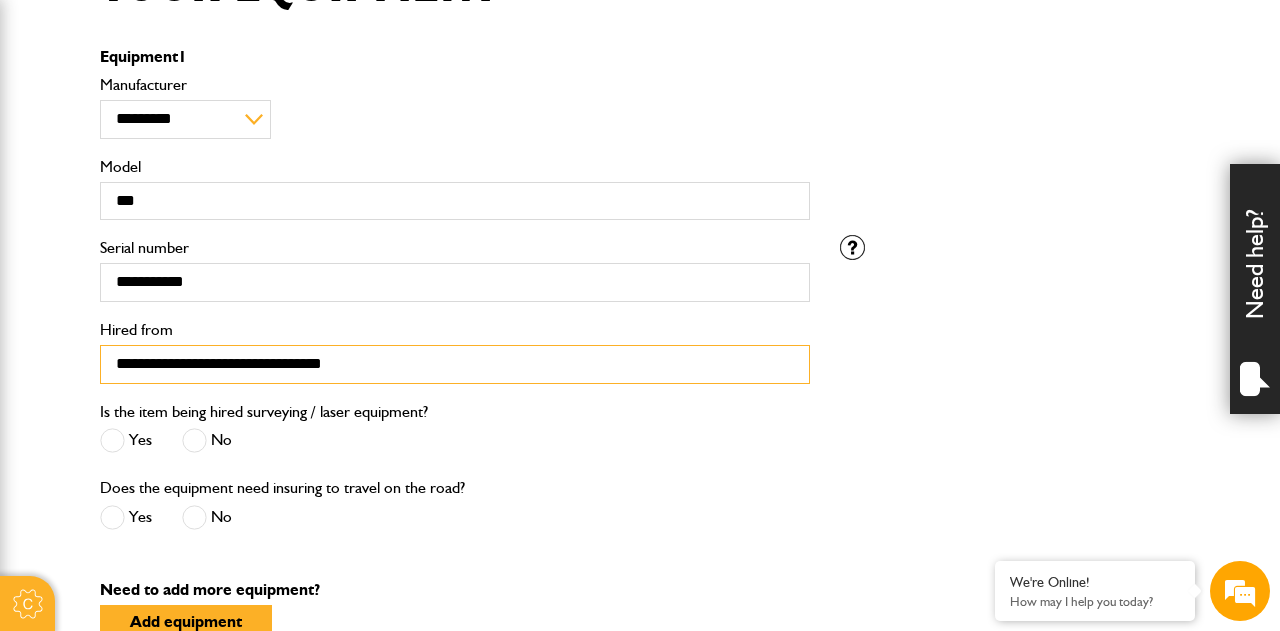 paste on "*******" 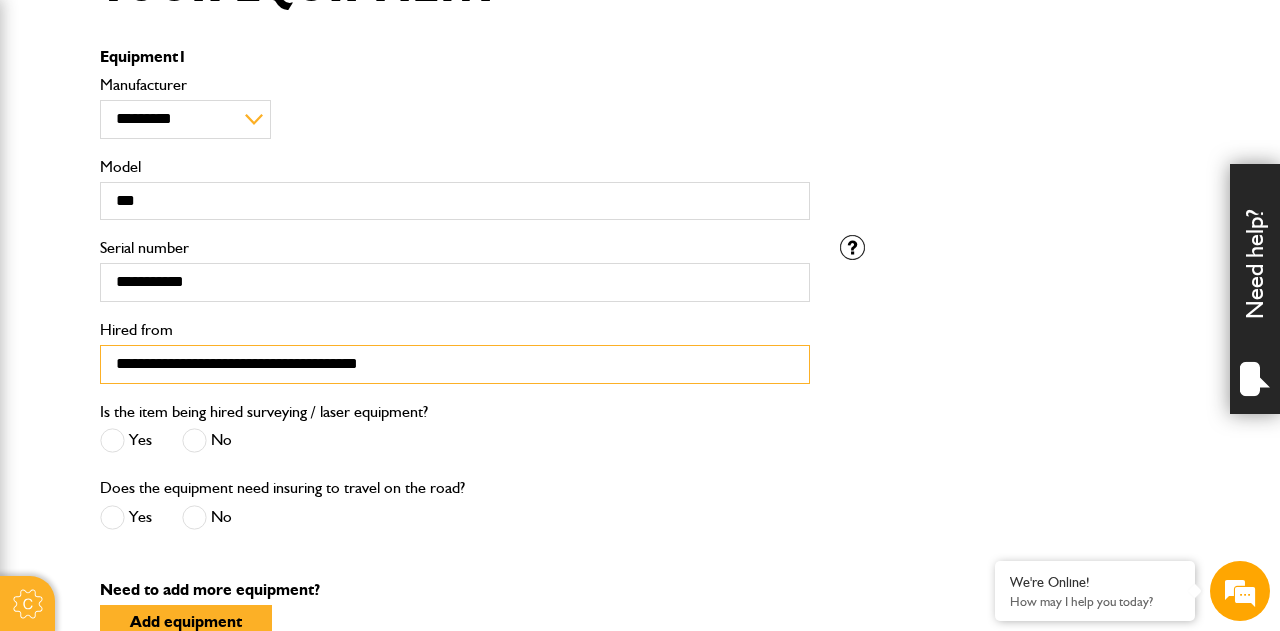 click on "**********" at bounding box center [455, 364] 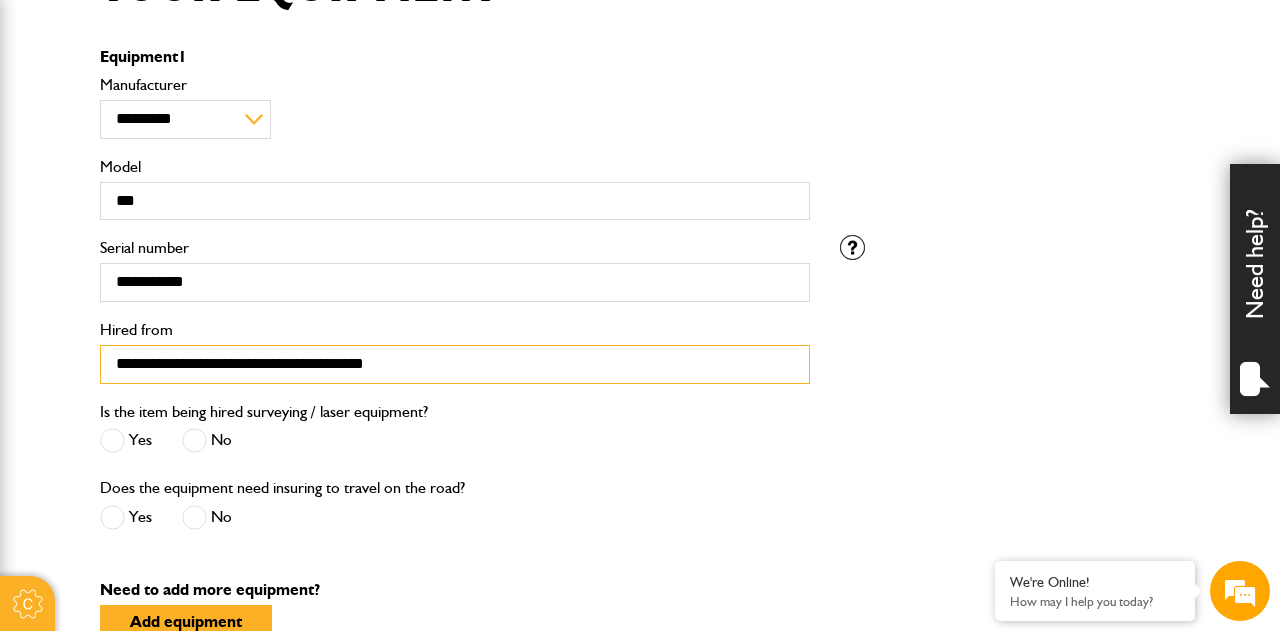 click on "**********" at bounding box center [455, 364] 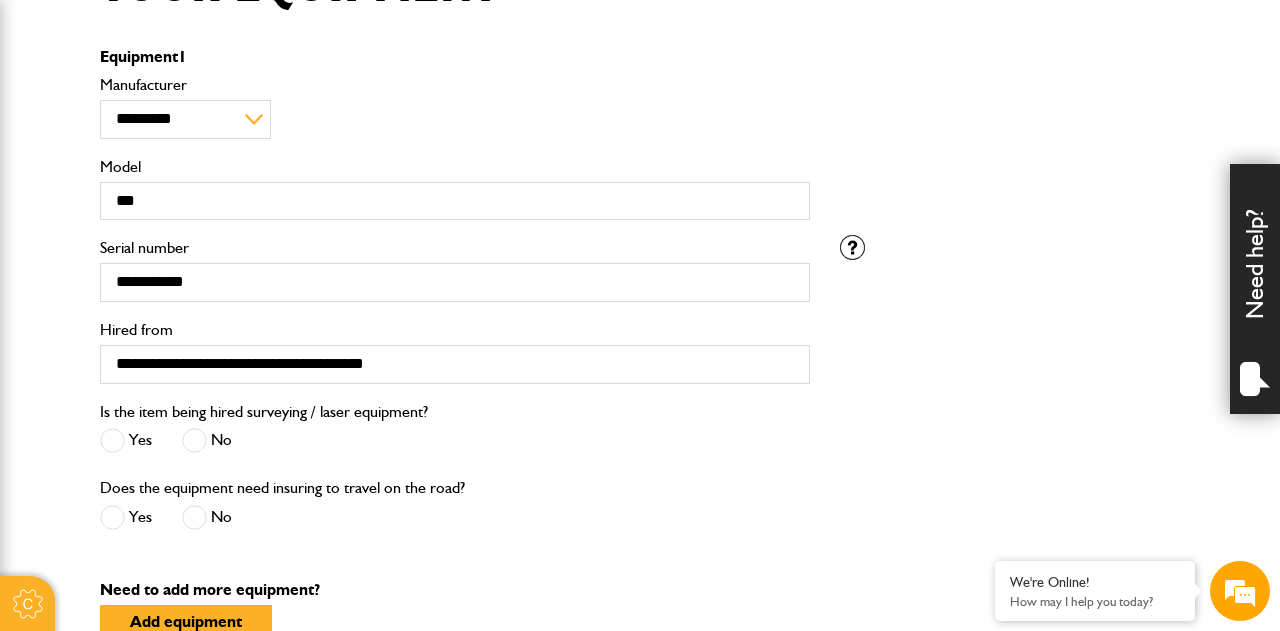 click at bounding box center [194, 440] 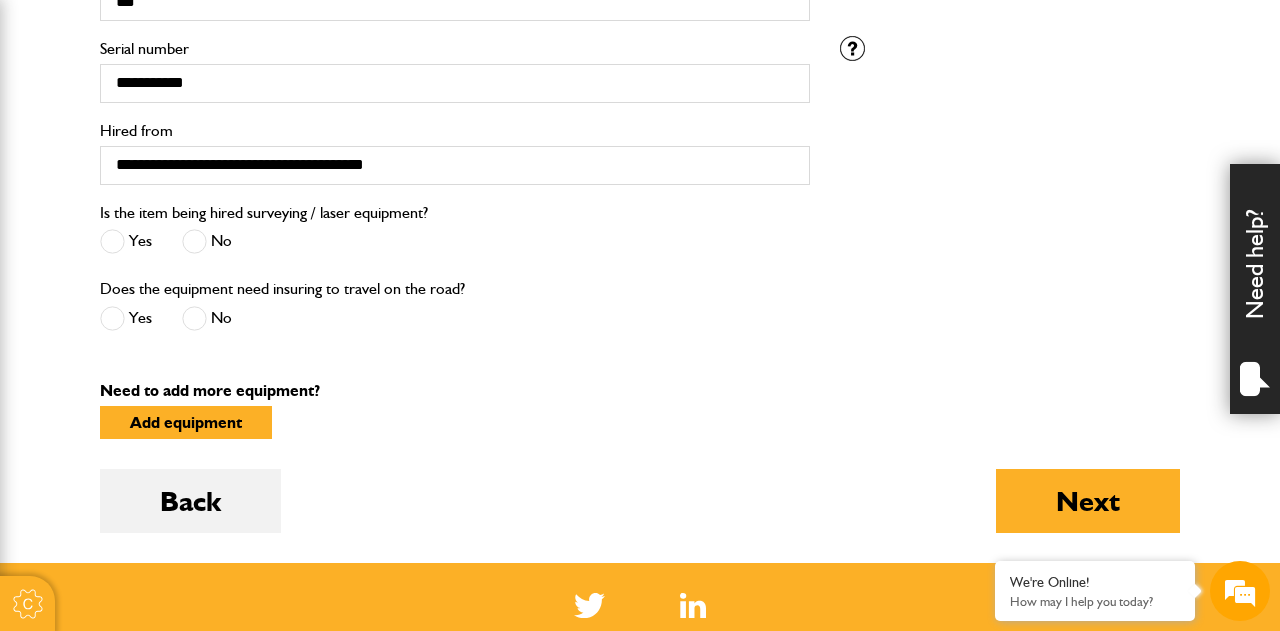 scroll, scrollTop: 878, scrollLeft: 0, axis: vertical 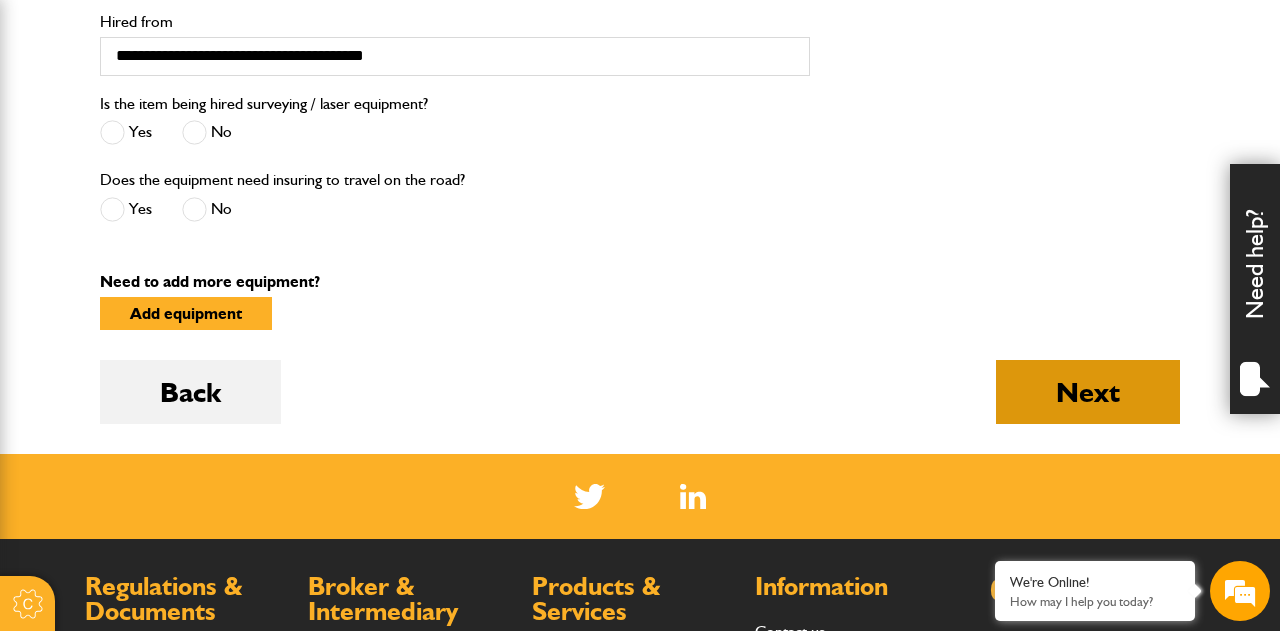 click on "Next" at bounding box center [1088, 392] 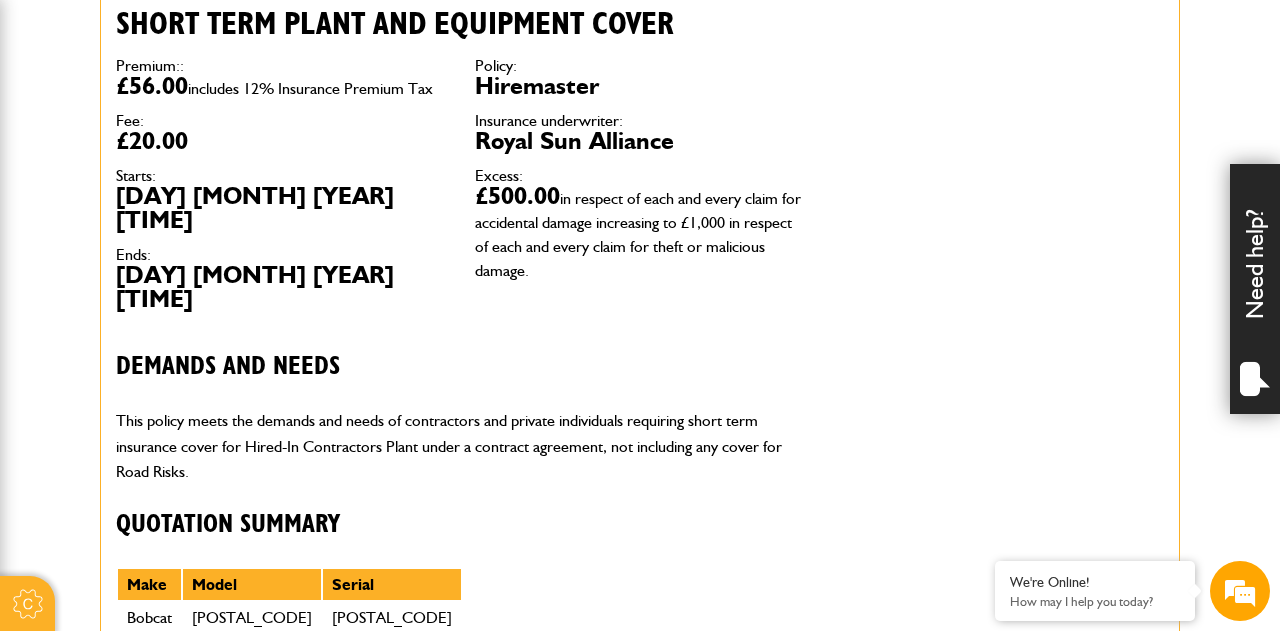 scroll, scrollTop: 632, scrollLeft: 0, axis: vertical 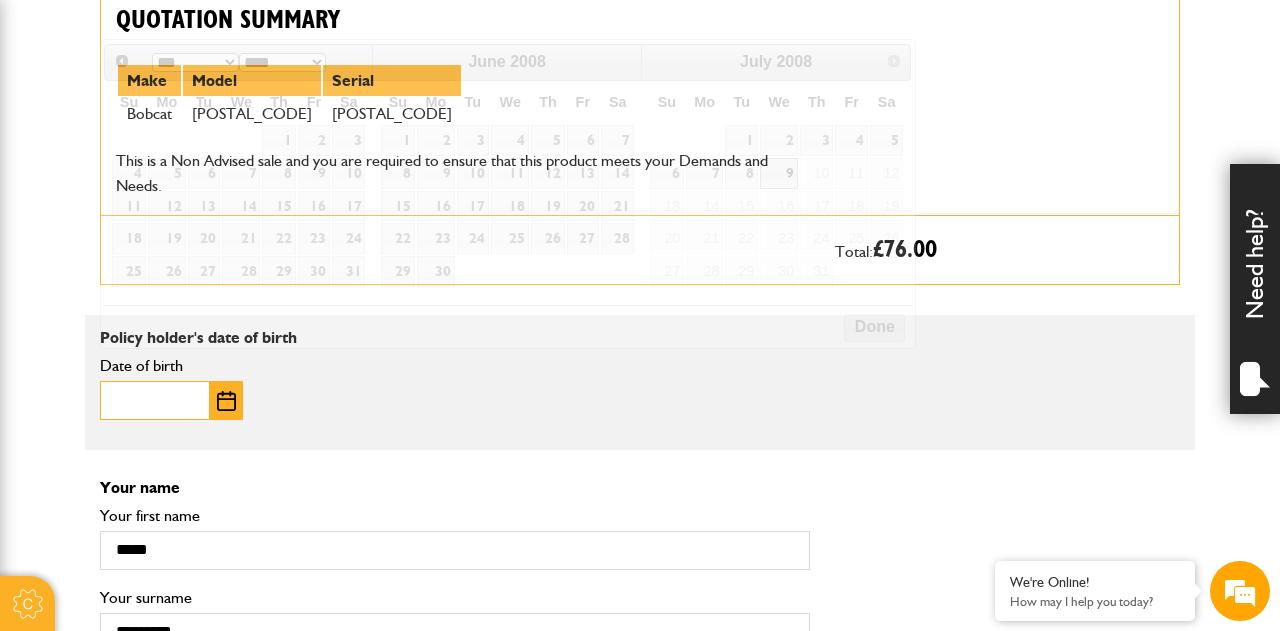click on "Date of birth" at bounding box center [155, 400] 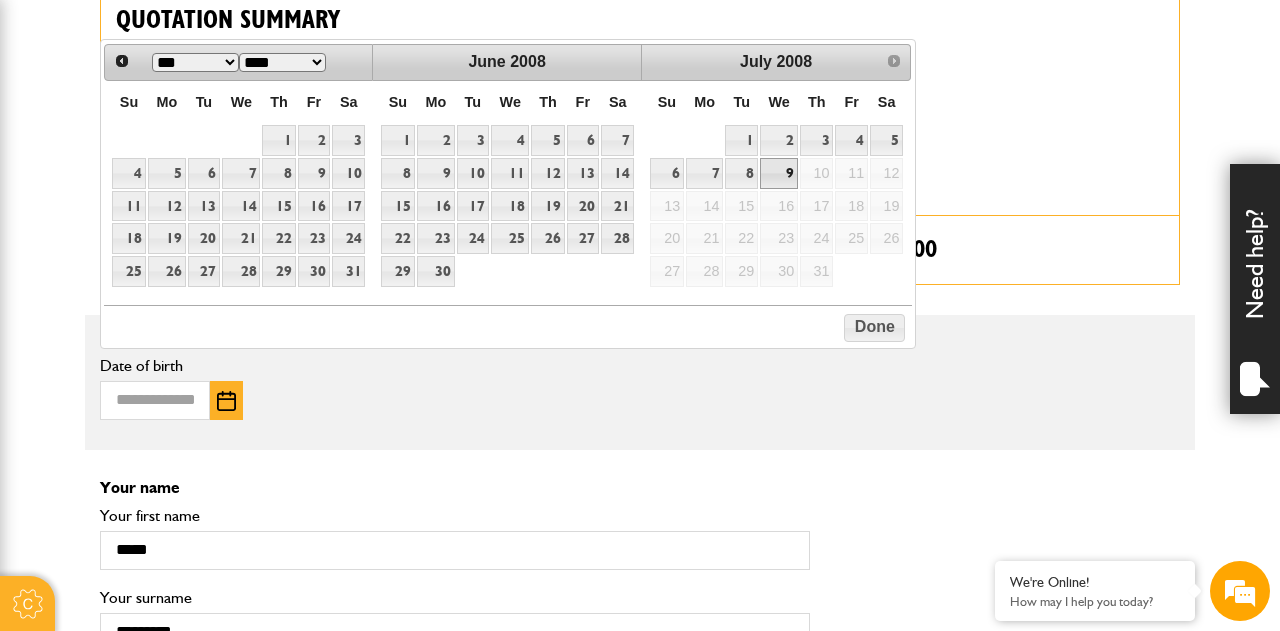 click on "**** **** **** **** **** **** **** **** **** **** **** **** **** **** **** **** **** **** **** **** **** **** **** **** **** **** **** **** **** **** **** **** **** **** **** **** **** **** **** **** **** **** **** **** **** **** **** **** **** **** **** **** **** **** **** **** **** **** **** **** **** **** **** **** **** **** **** **** **** **** **** **** **** ****" at bounding box center (282, 62) 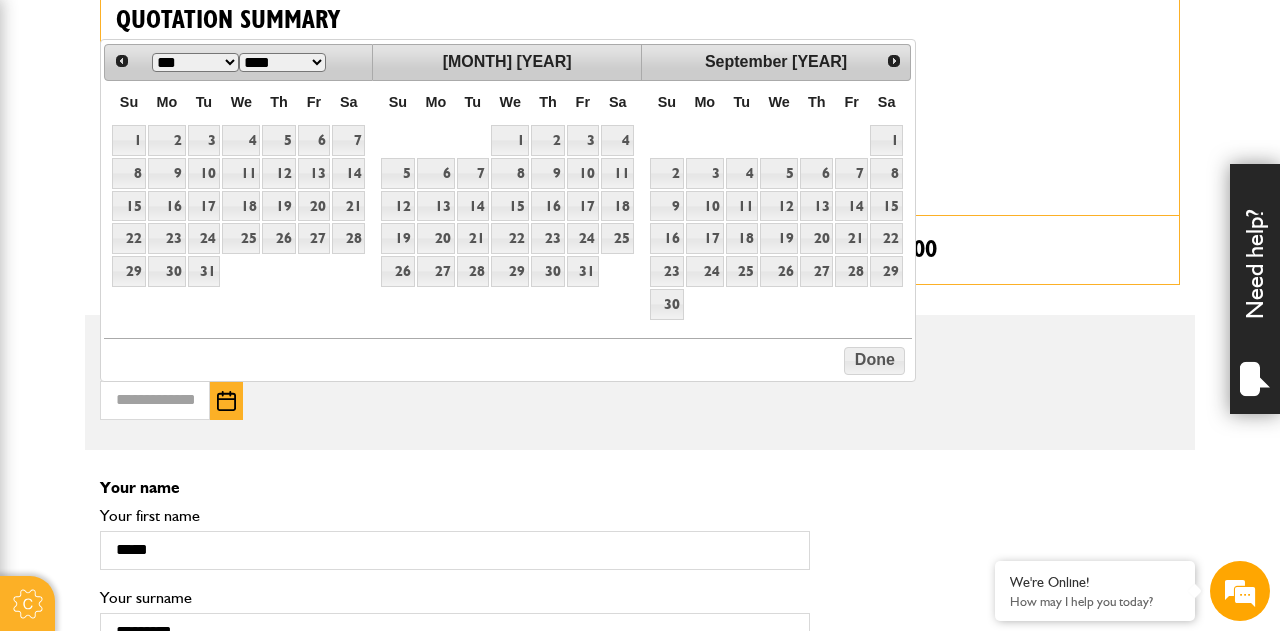 click on "*** *** *** *** *** *** *** *** *** *** *** ***" at bounding box center [195, 62] 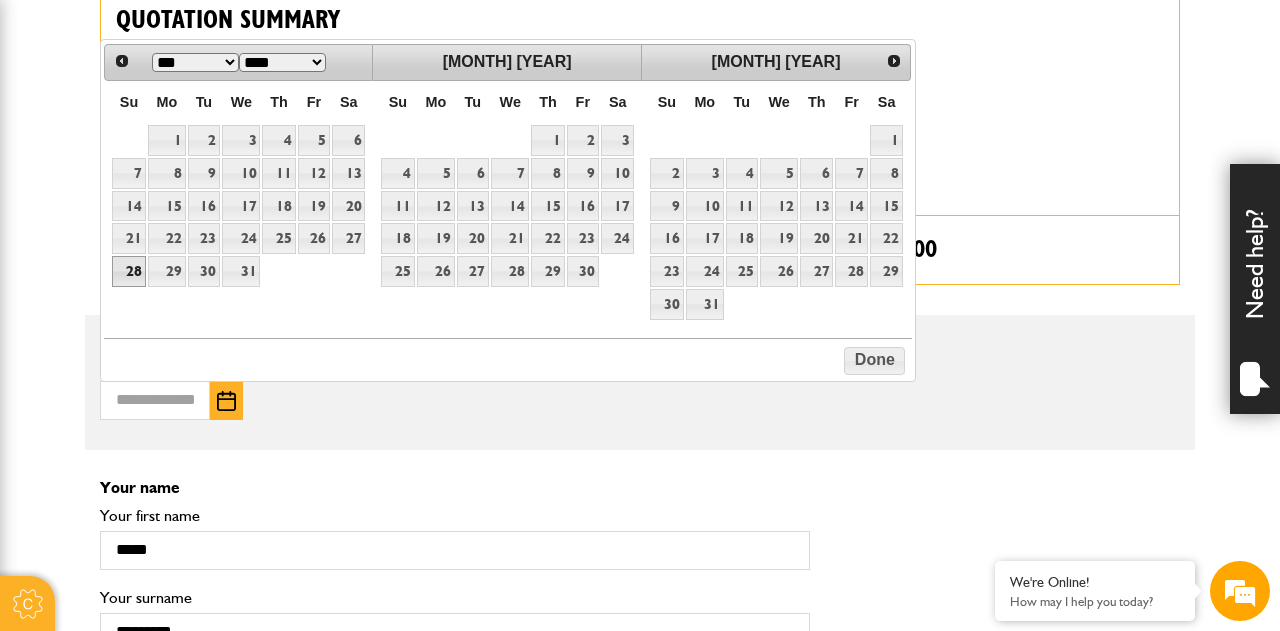 click on "28" at bounding box center [129, 271] 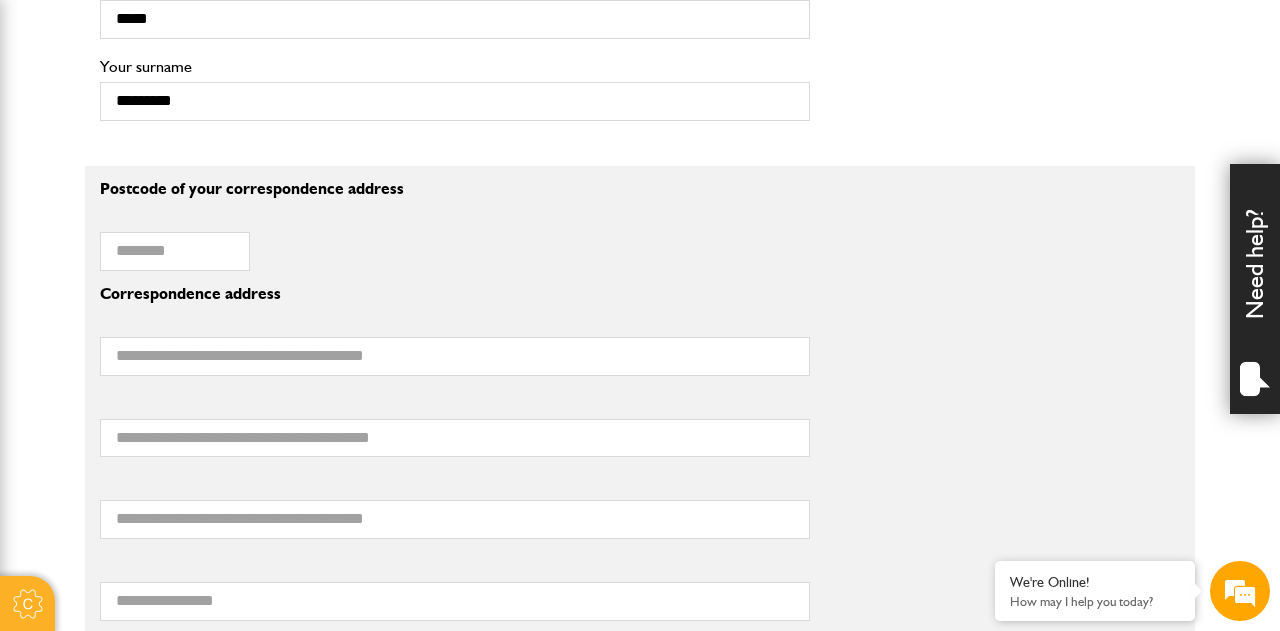 scroll, scrollTop: 1666, scrollLeft: 0, axis: vertical 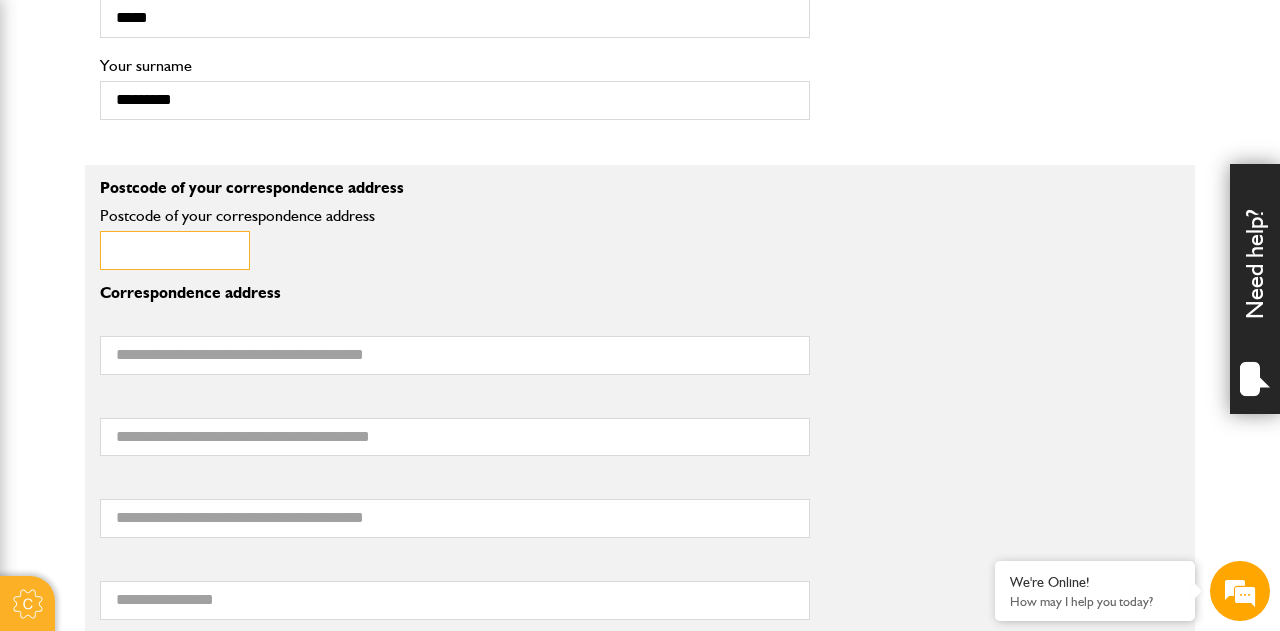 click on "Postcode of your correspondence address" at bounding box center (175, 250) 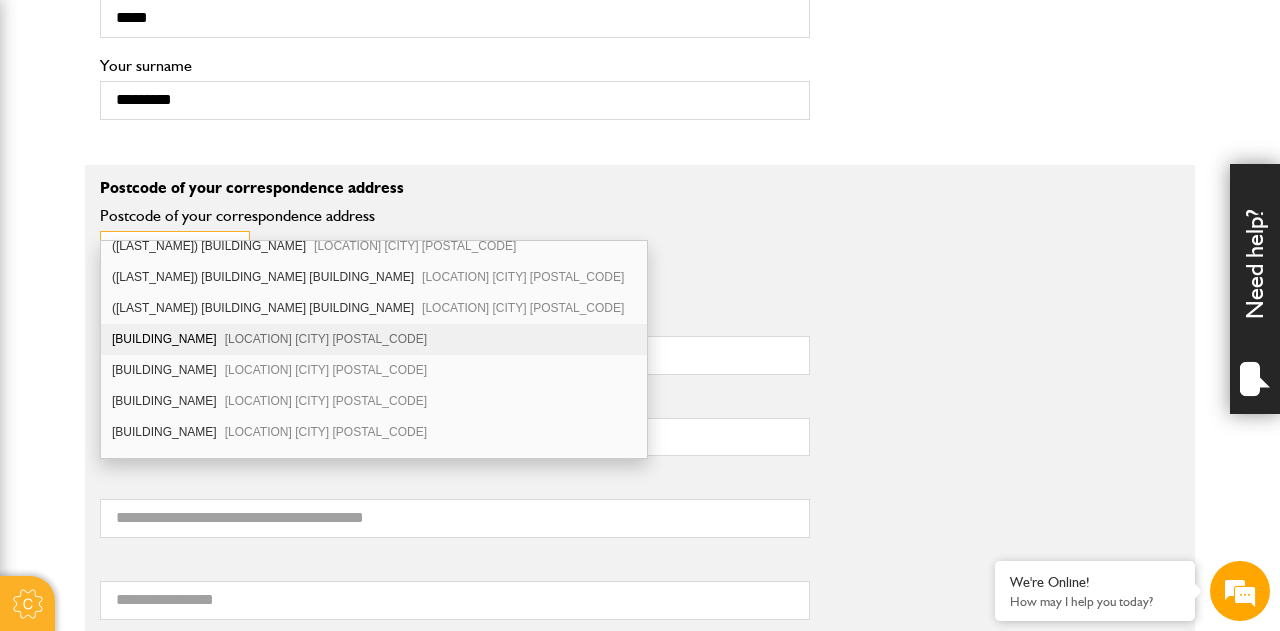scroll, scrollTop: 526, scrollLeft: 0, axis: vertical 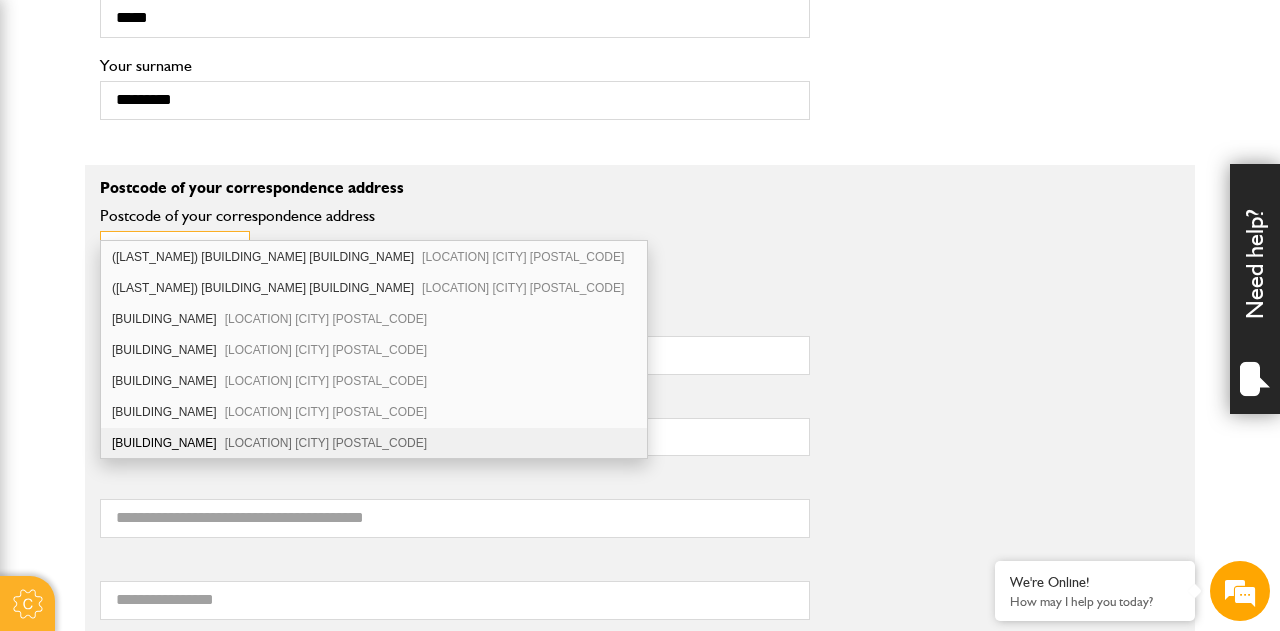 type on "*******" 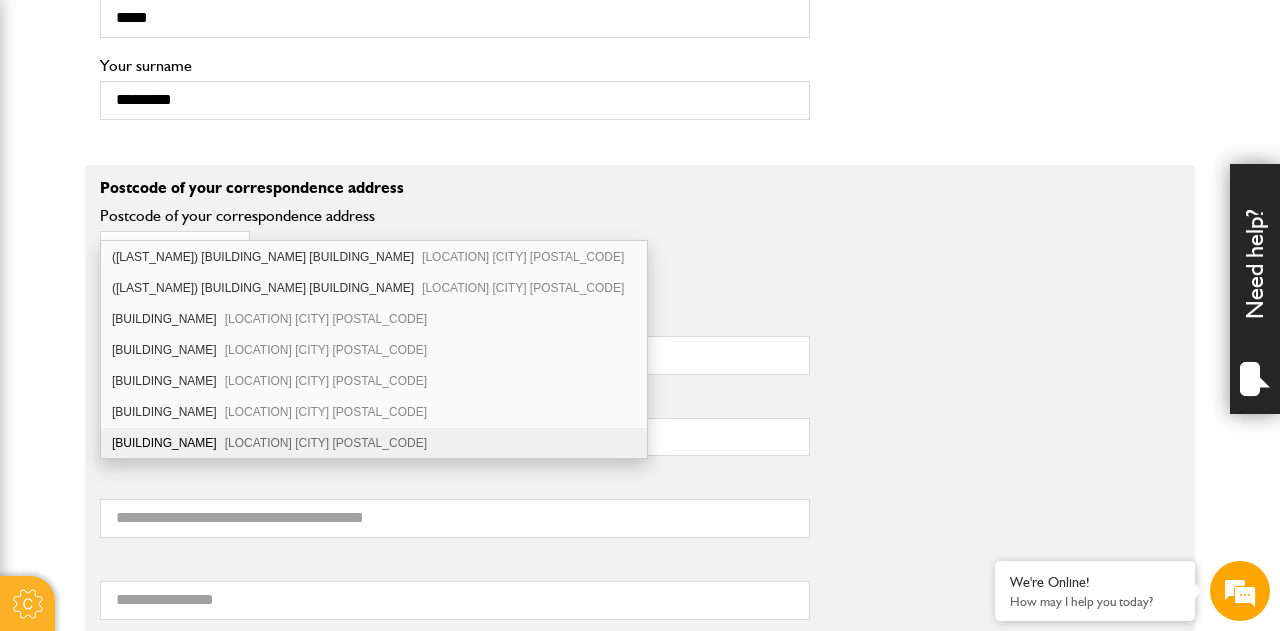 click on "Walton Wood Lodge Lanercost Brampton CA8 2HQ" at bounding box center (374, 443) 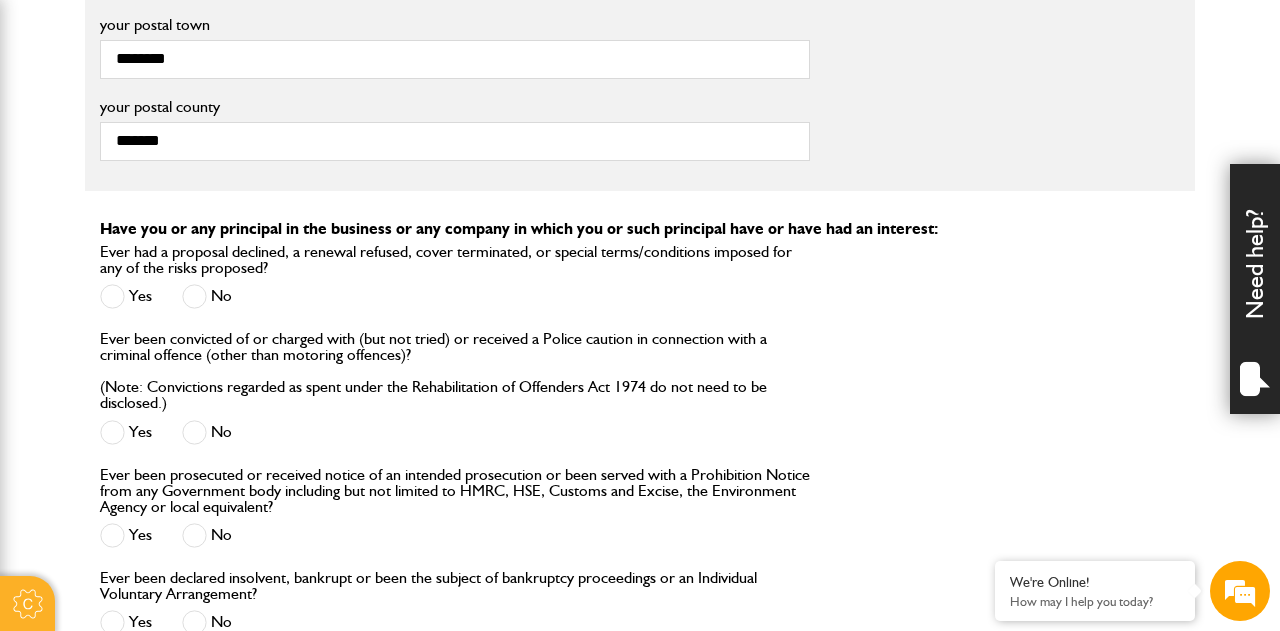 scroll, scrollTop: 2240, scrollLeft: 0, axis: vertical 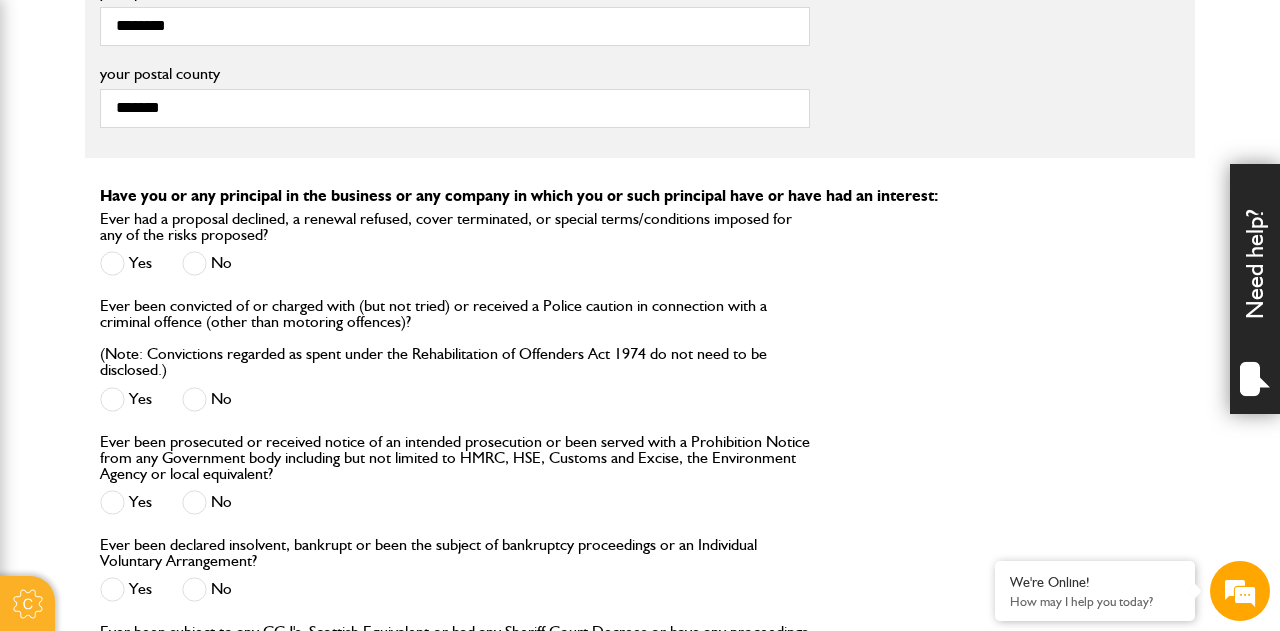 click at bounding box center [194, 263] 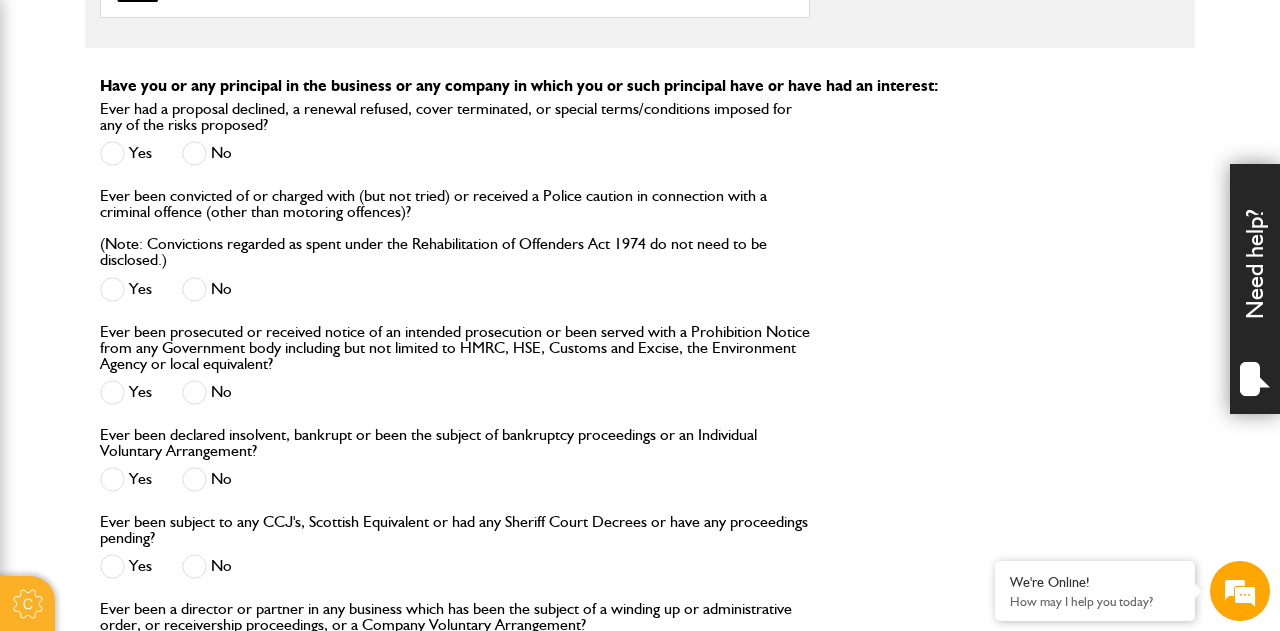 scroll, scrollTop: 2386, scrollLeft: 0, axis: vertical 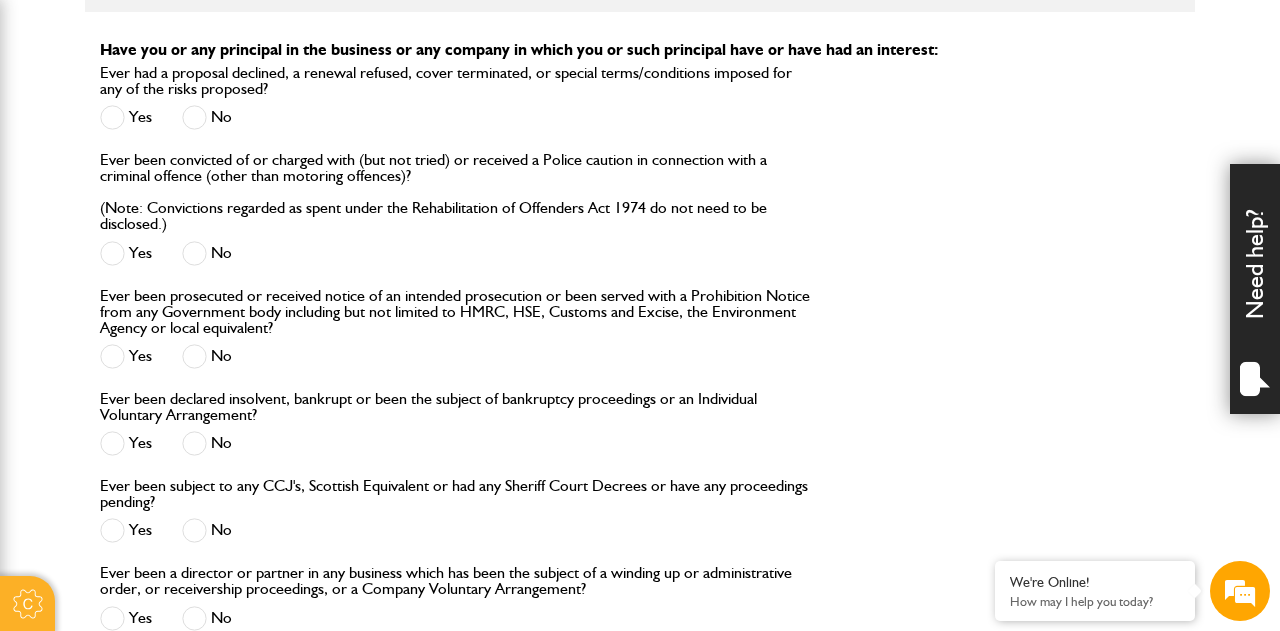 click at bounding box center [194, 253] 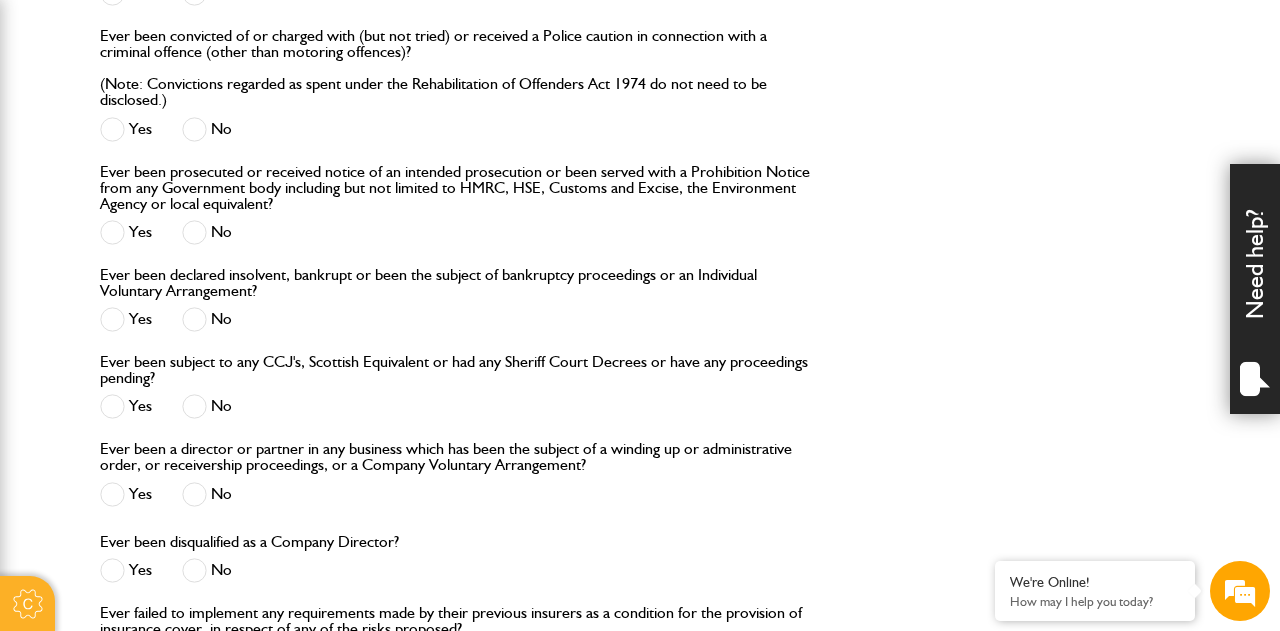 scroll, scrollTop: 2522, scrollLeft: 0, axis: vertical 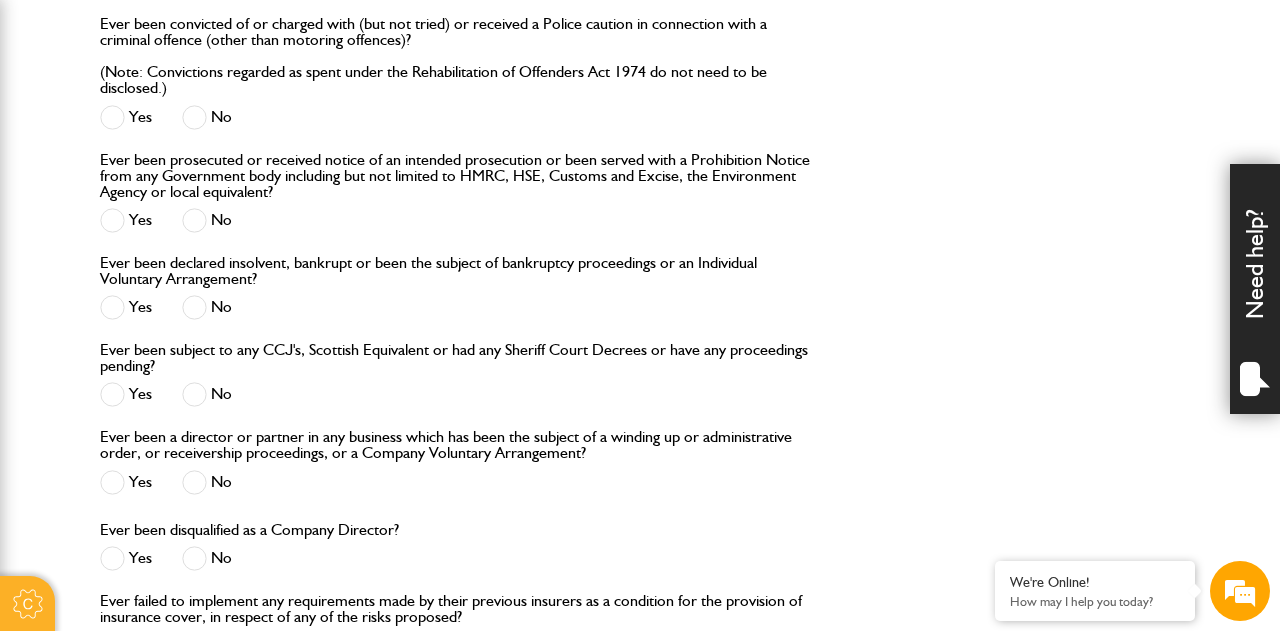 click at bounding box center (194, 220) 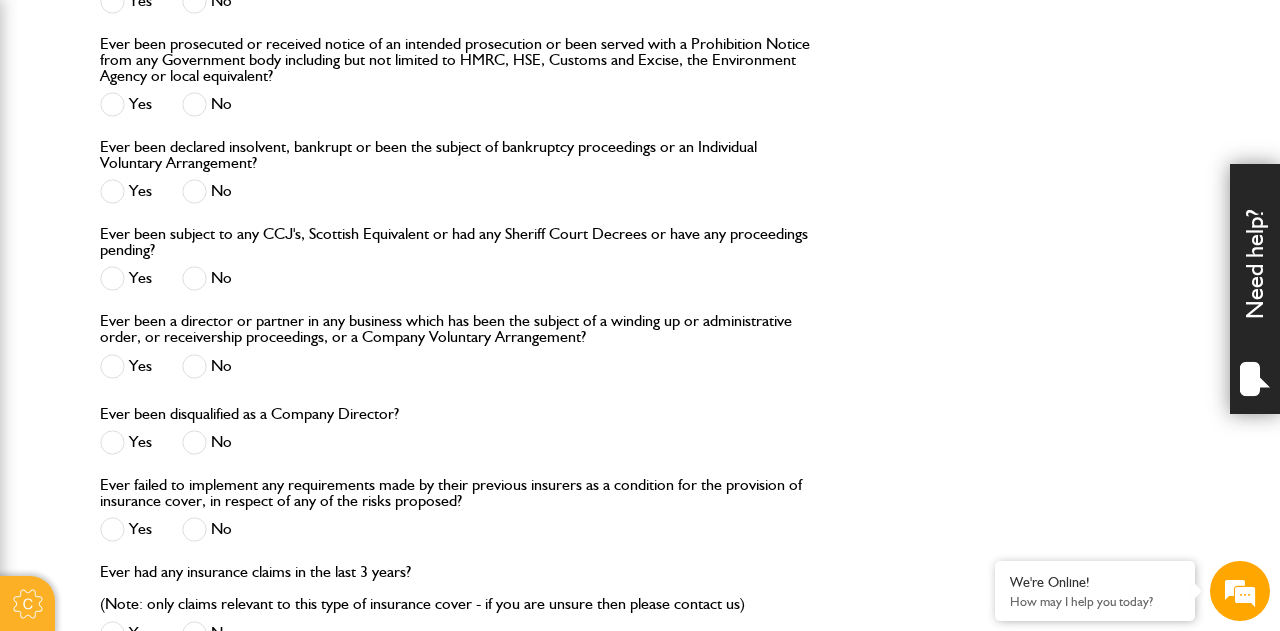 scroll, scrollTop: 2645, scrollLeft: 0, axis: vertical 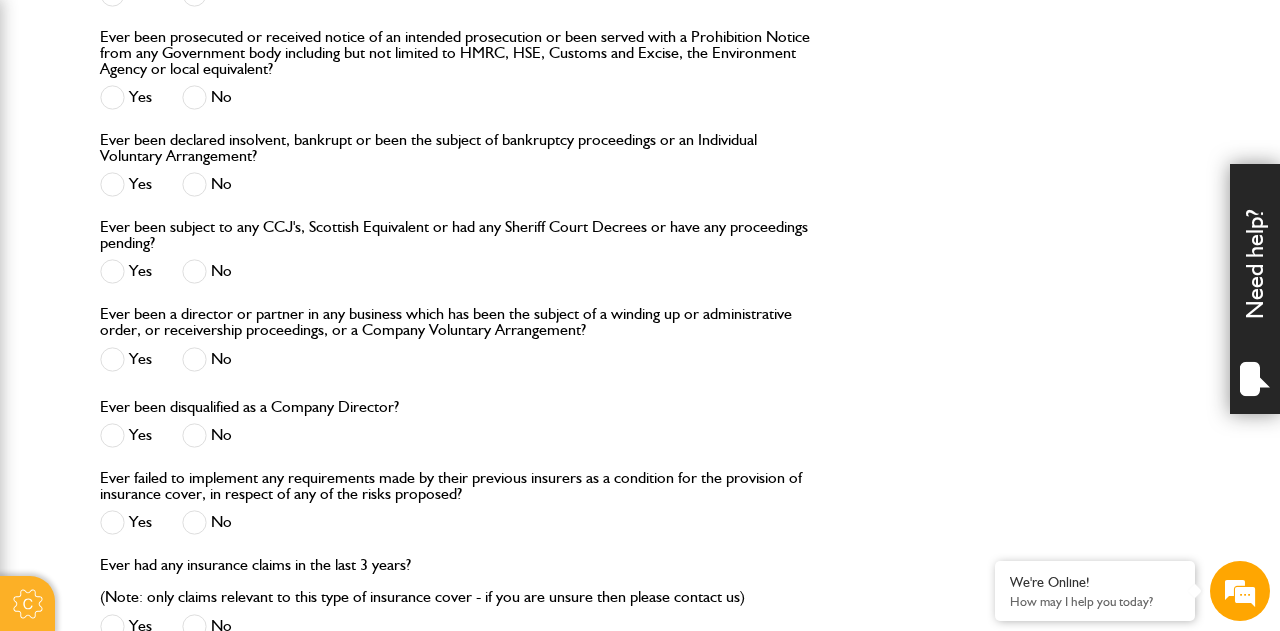 click at bounding box center [194, 184] 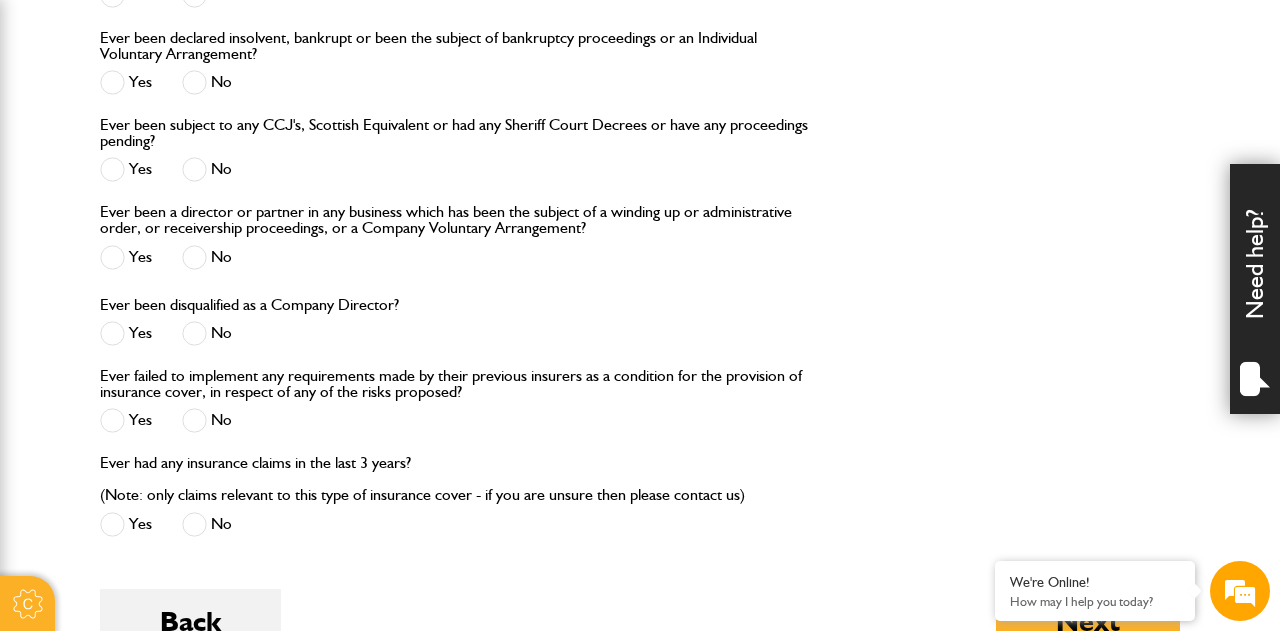 scroll, scrollTop: 2751, scrollLeft: 0, axis: vertical 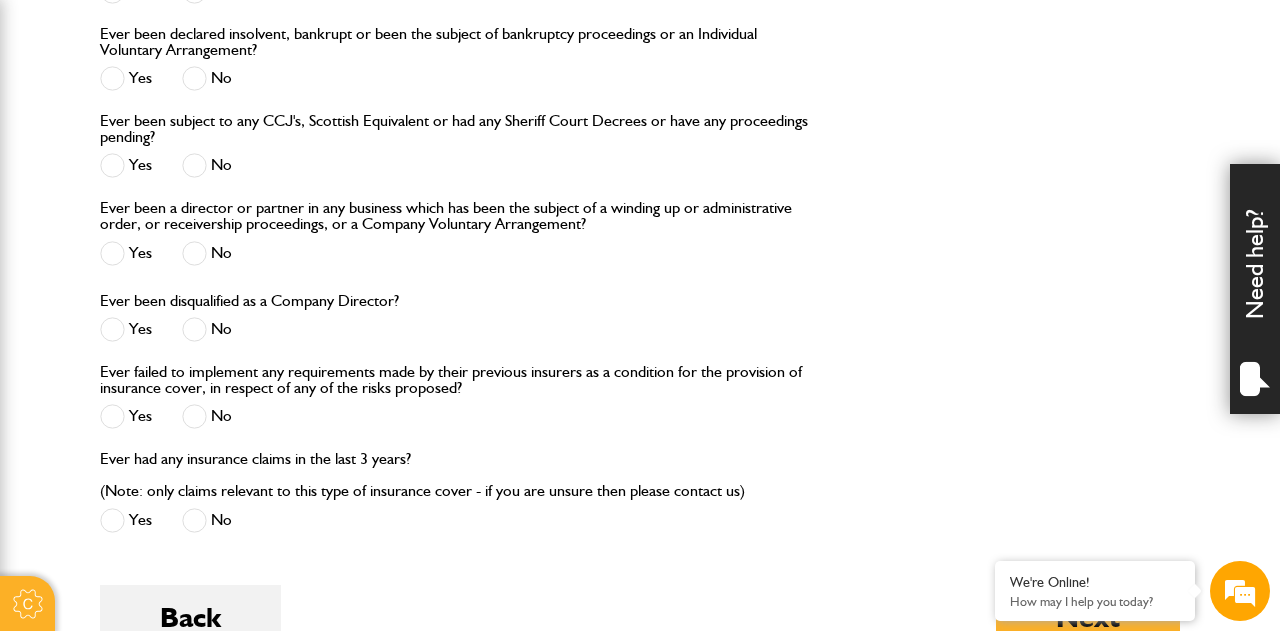 click at bounding box center [194, 165] 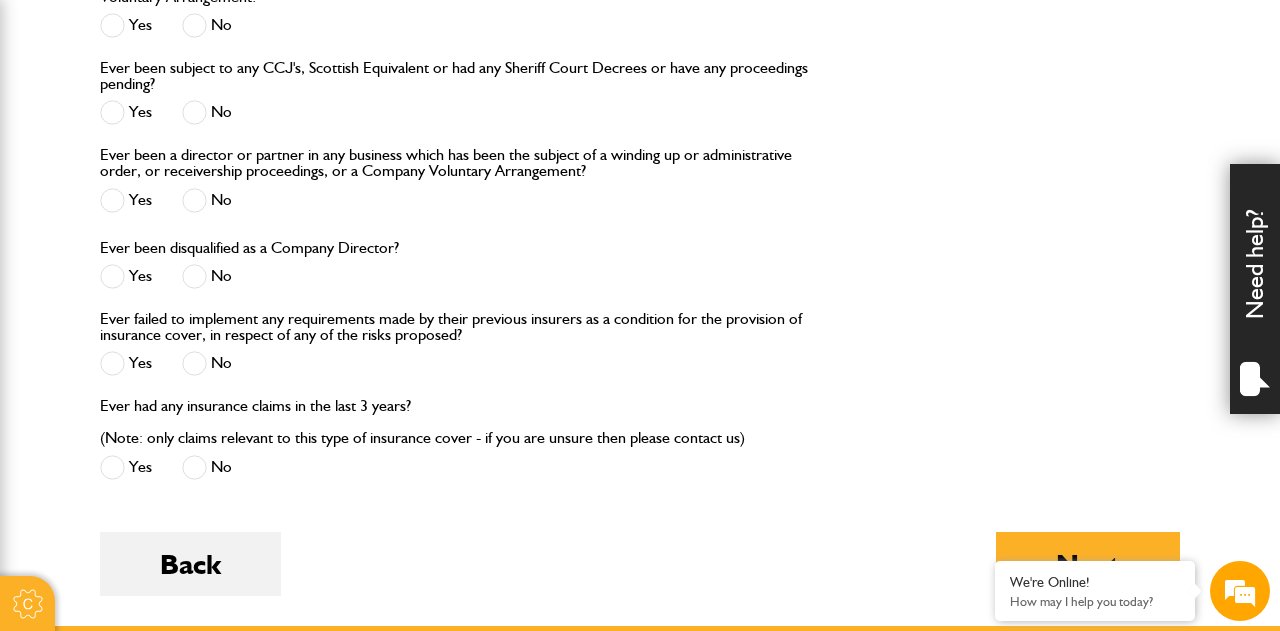 scroll, scrollTop: 2820, scrollLeft: 0, axis: vertical 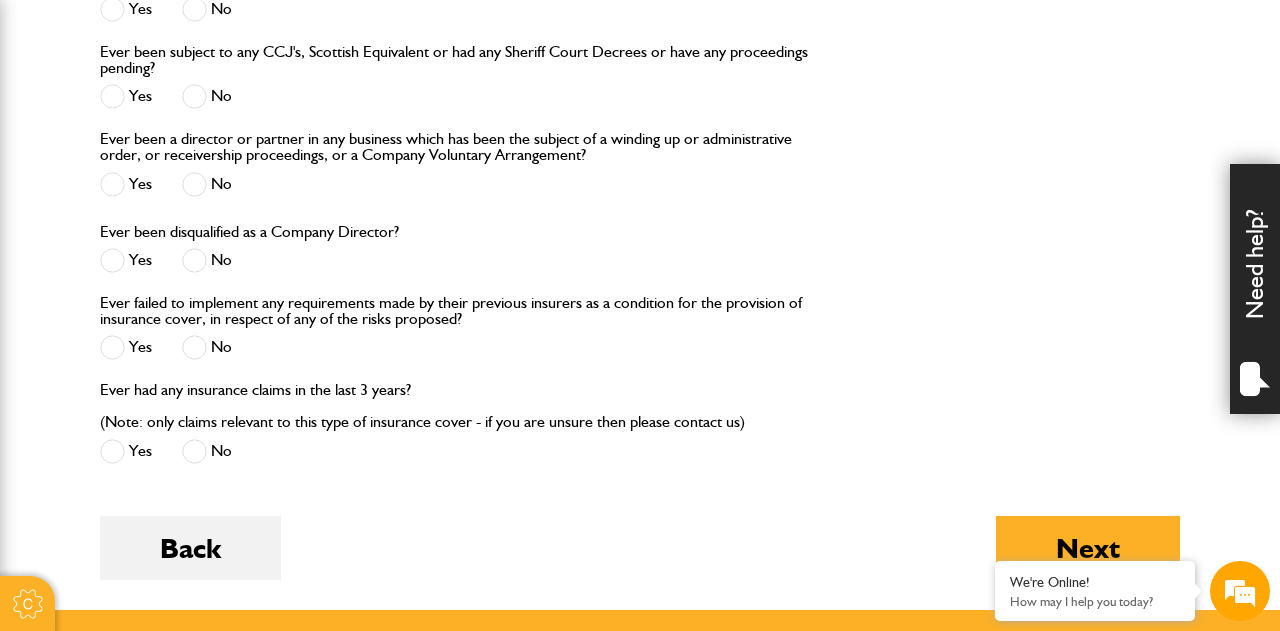 click at bounding box center (194, 184) 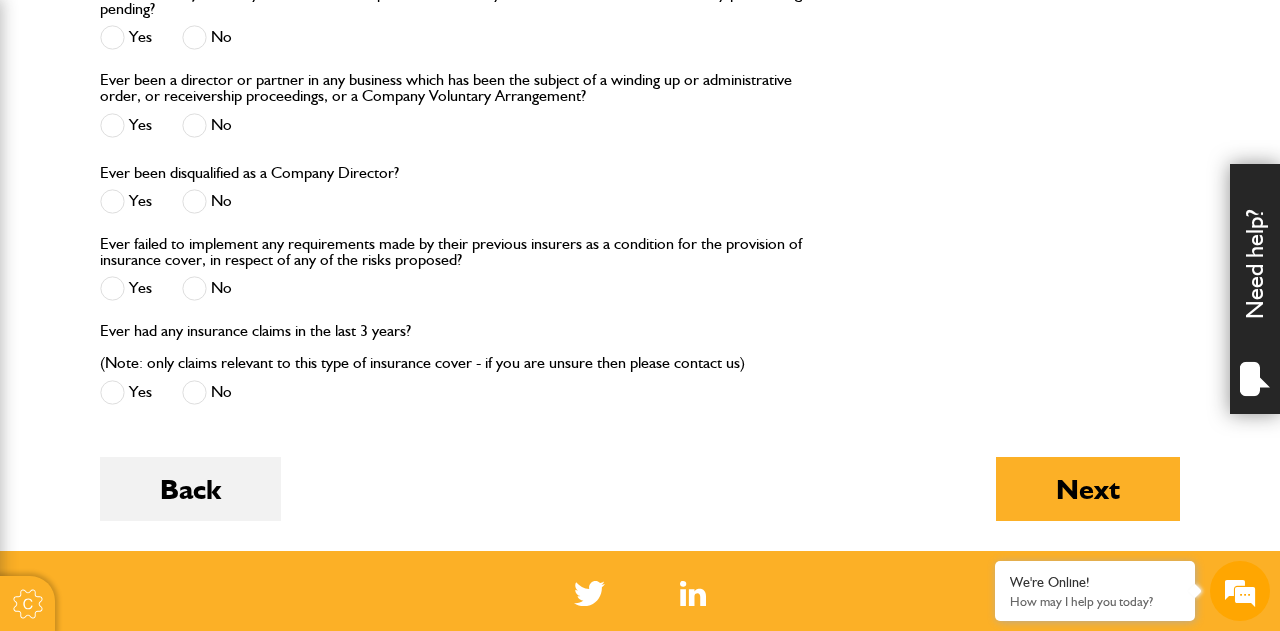 scroll, scrollTop: 2891, scrollLeft: 0, axis: vertical 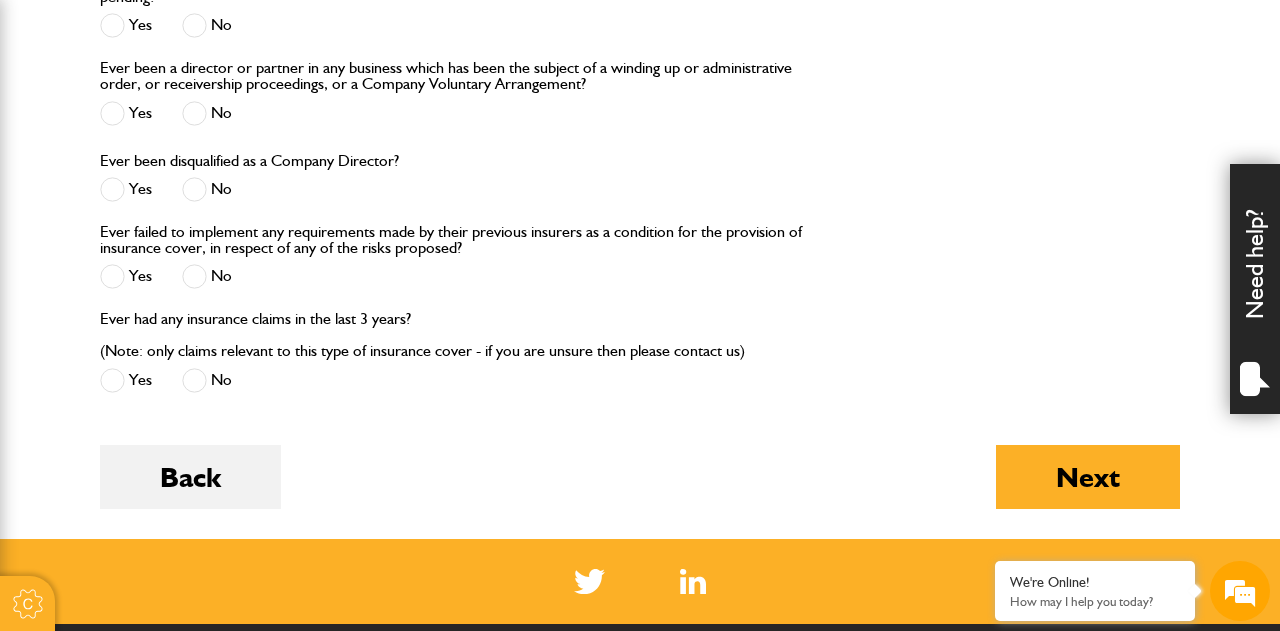 click at bounding box center (194, 189) 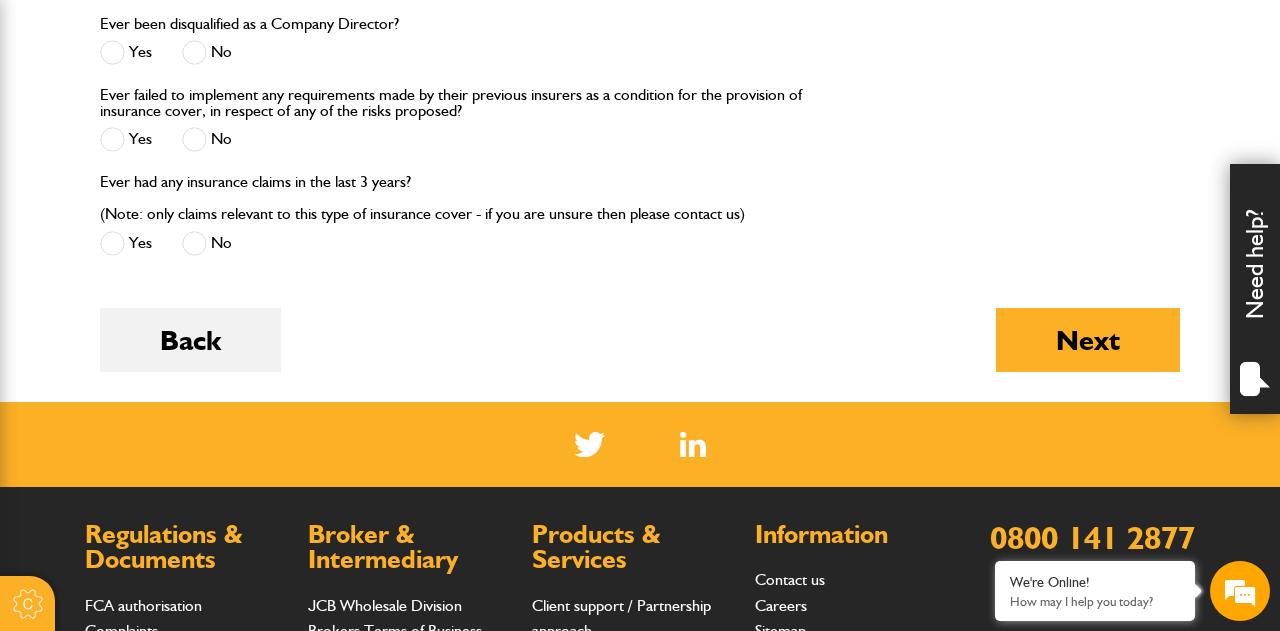 scroll, scrollTop: 3029, scrollLeft: 0, axis: vertical 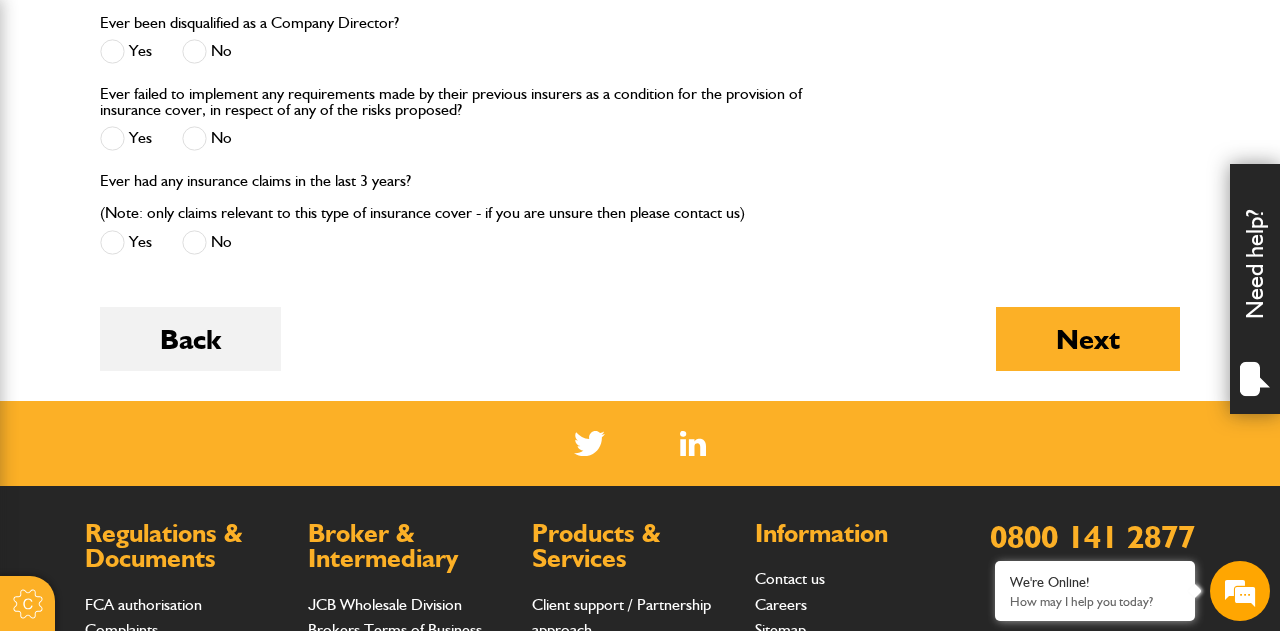 click at bounding box center (194, 138) 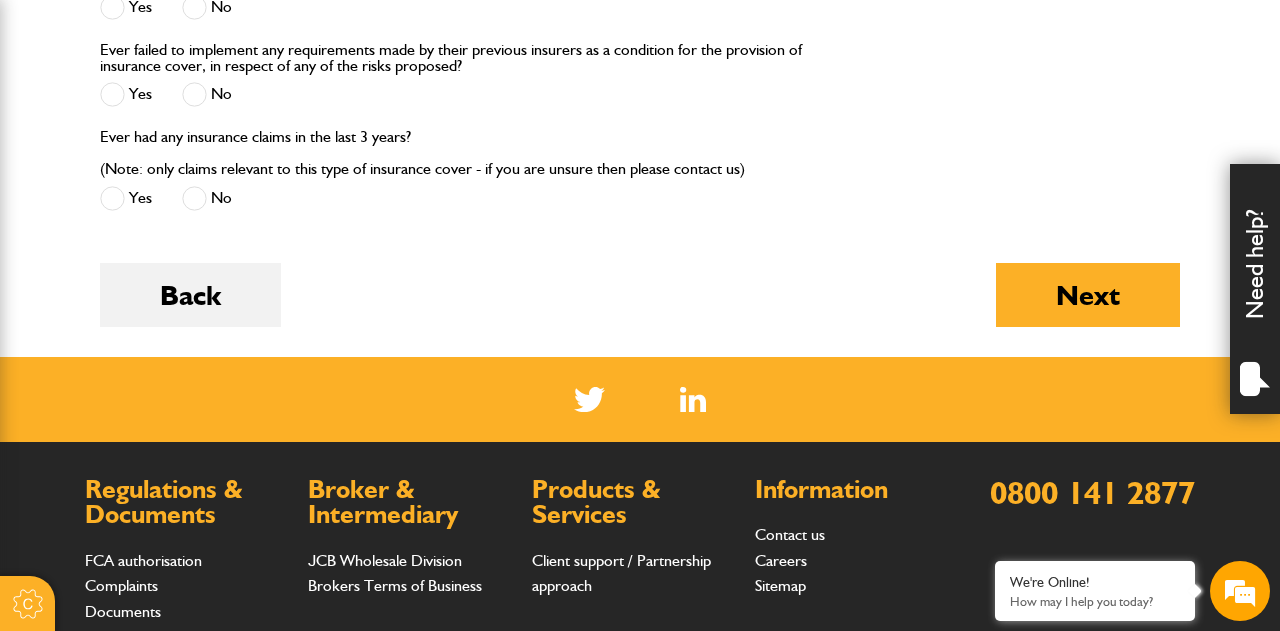 scroll, scrollTop: 3080, scrollLeft: 0, axis: vertical 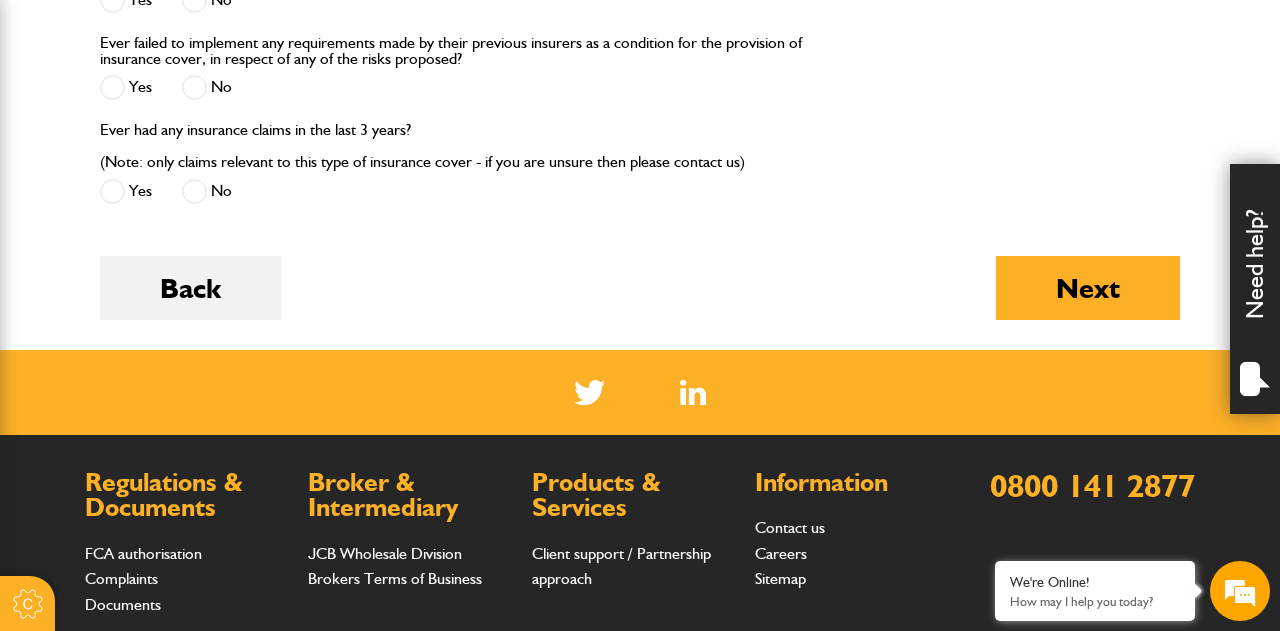 click at bounding box center (194, 191) 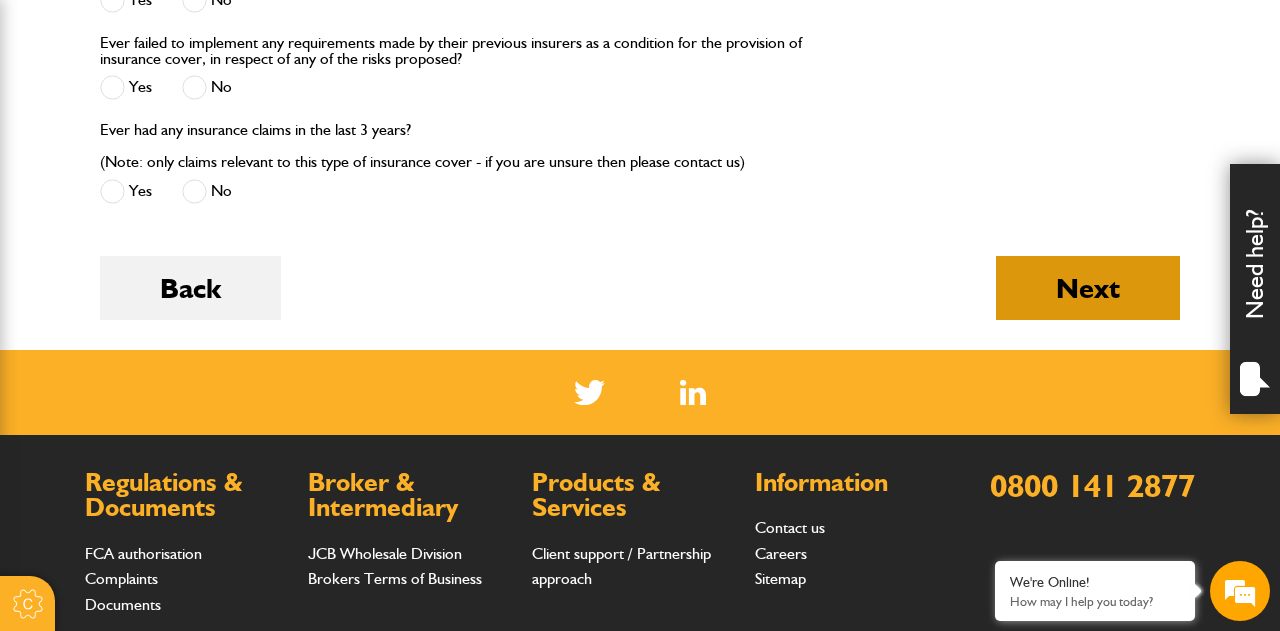 click on "Next" at bounding box center [1088, 288] 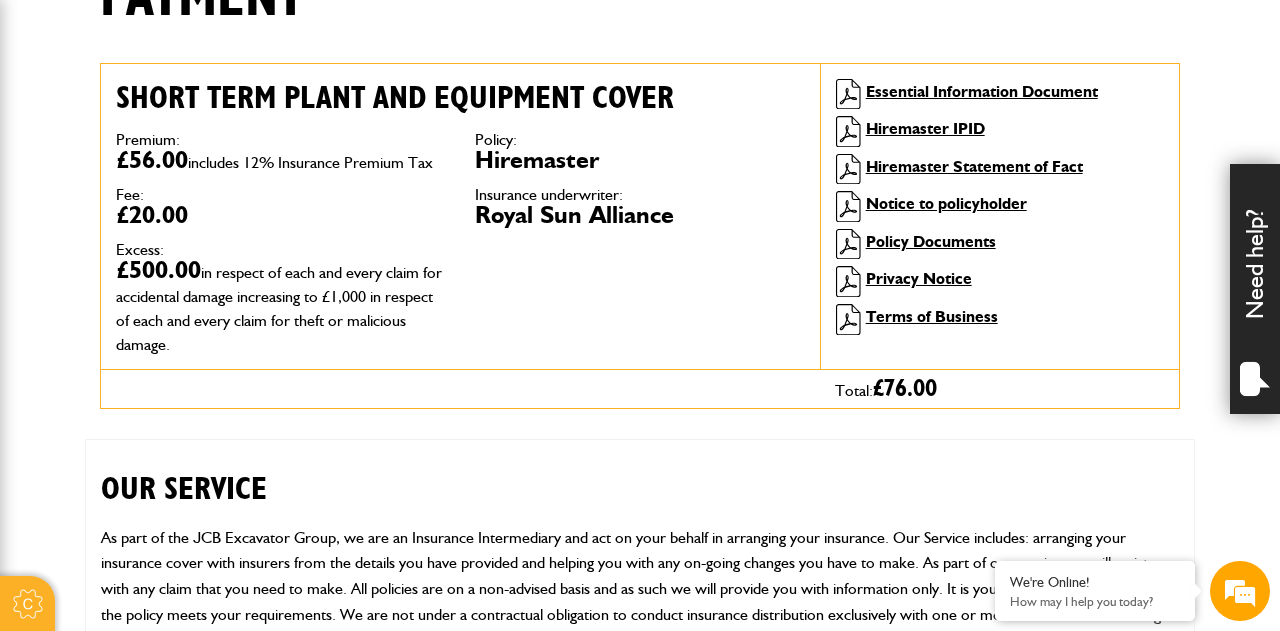 scroll, scrollTop: 576, scrollLeft: 0, axis: vertical 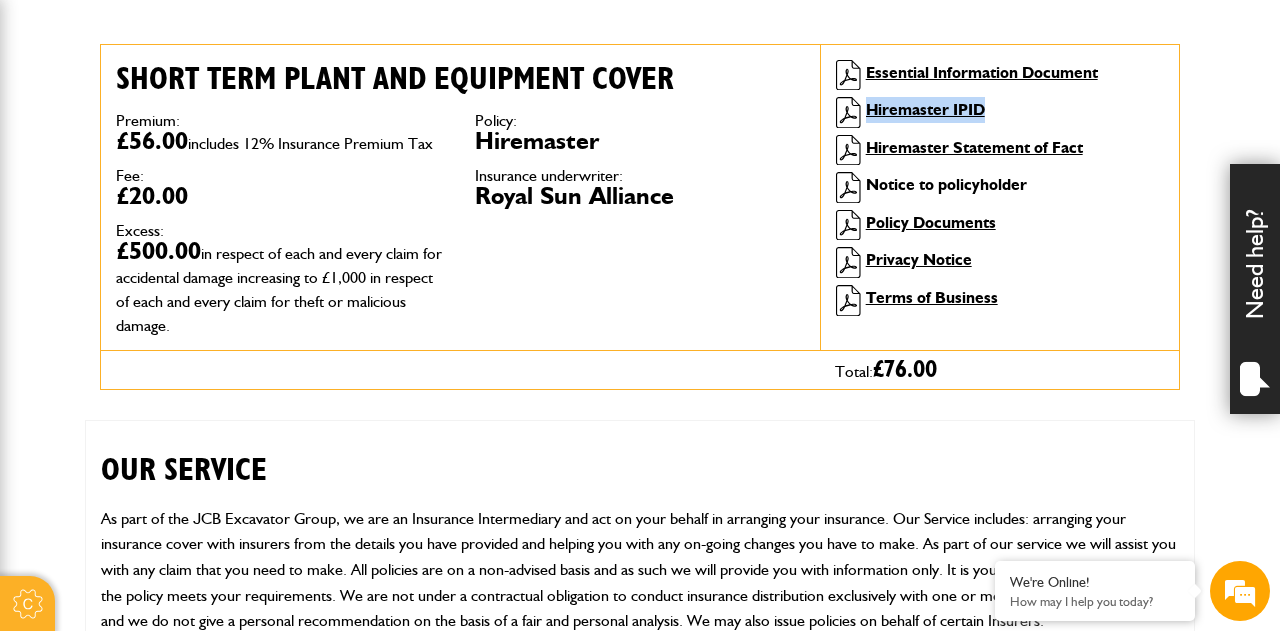 click on "Notice to policyholder" at bounding box center [946, 184] 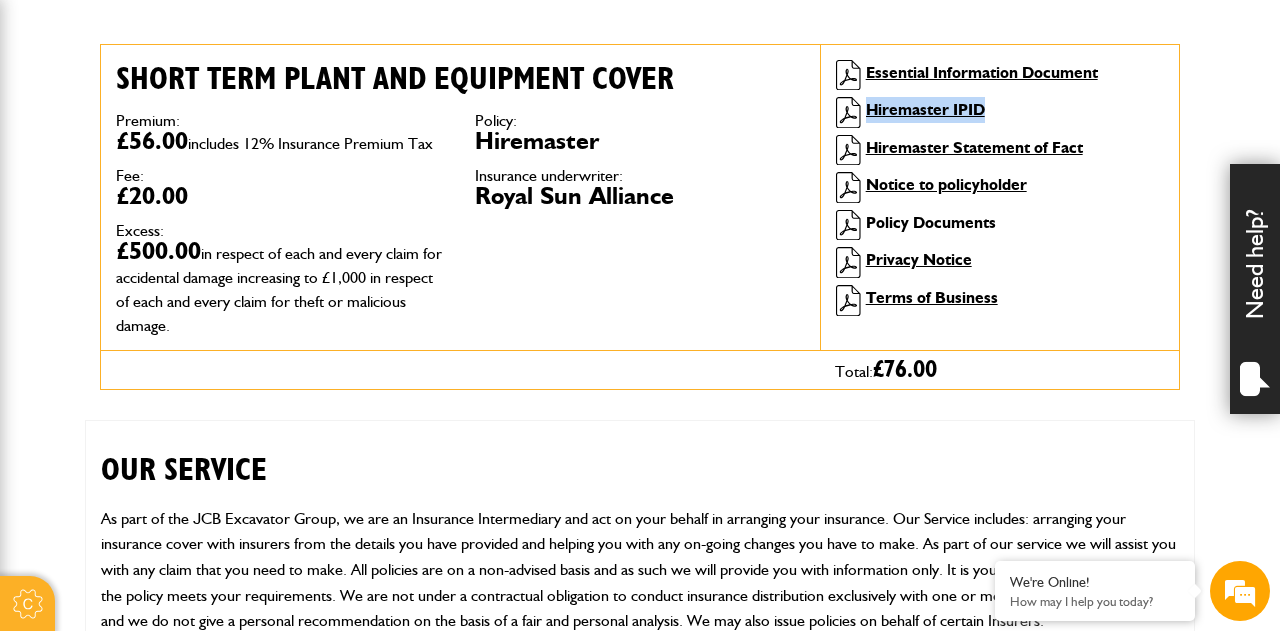 click on "Policy Documents" at bounding box center (931, 222) 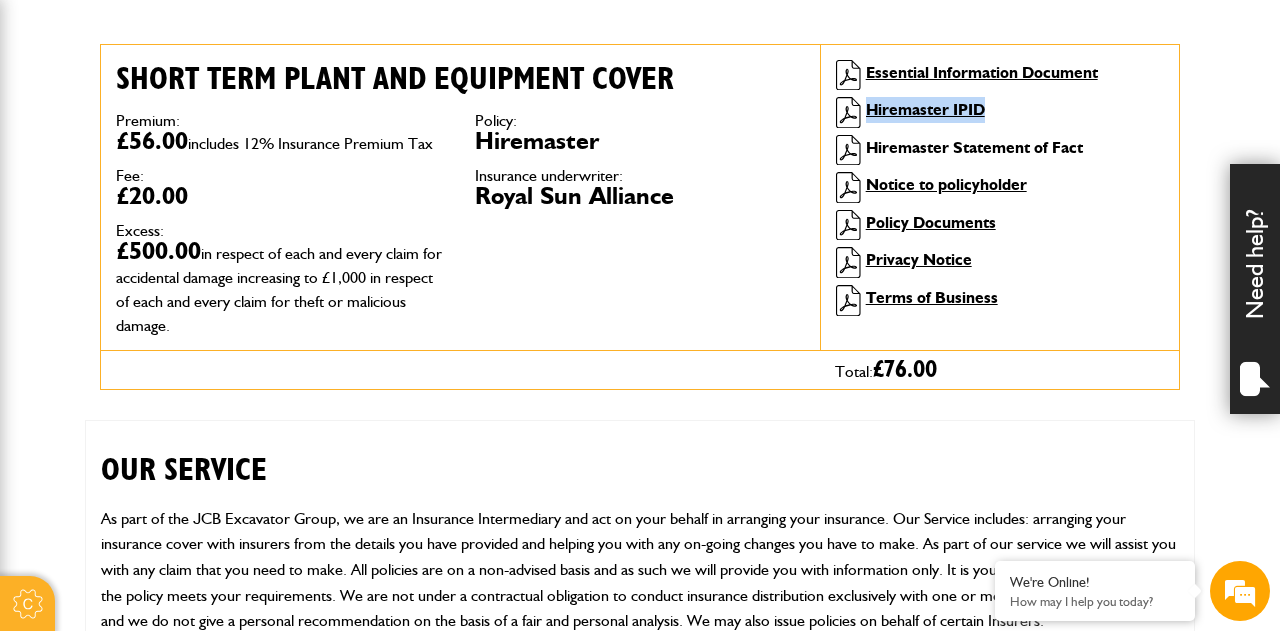 click on "Hiremaster Statement of Fact" at bounding box center (974, 147) 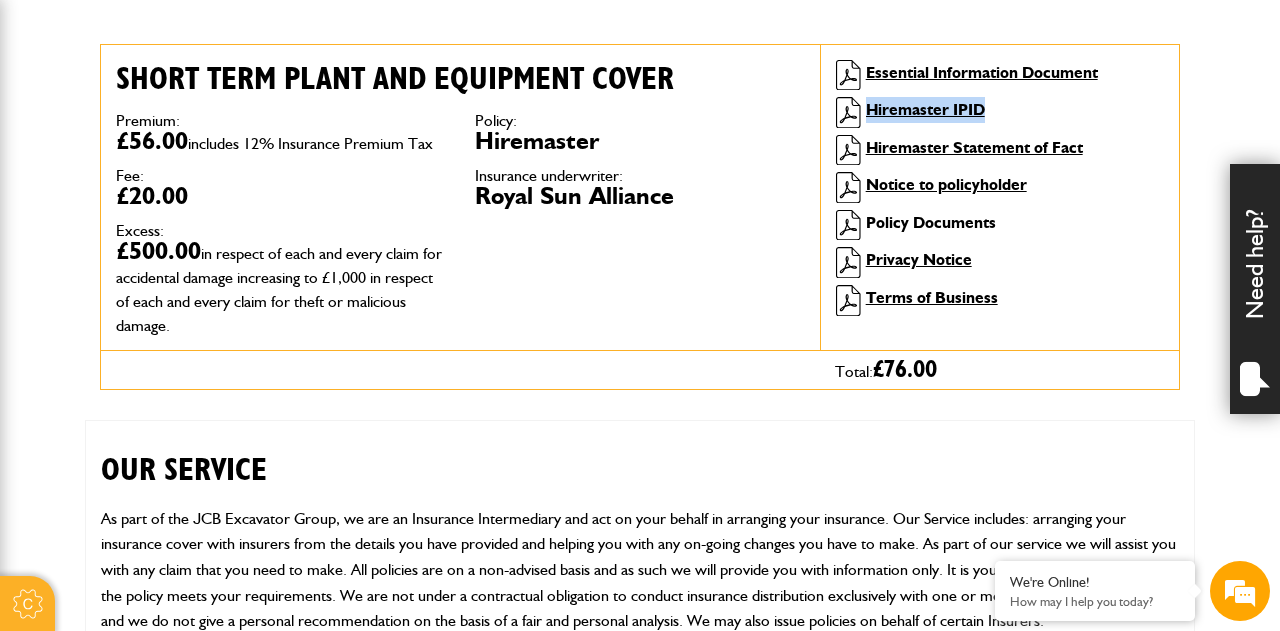 click on "Policy Documents" at bounding box center (931, 222) 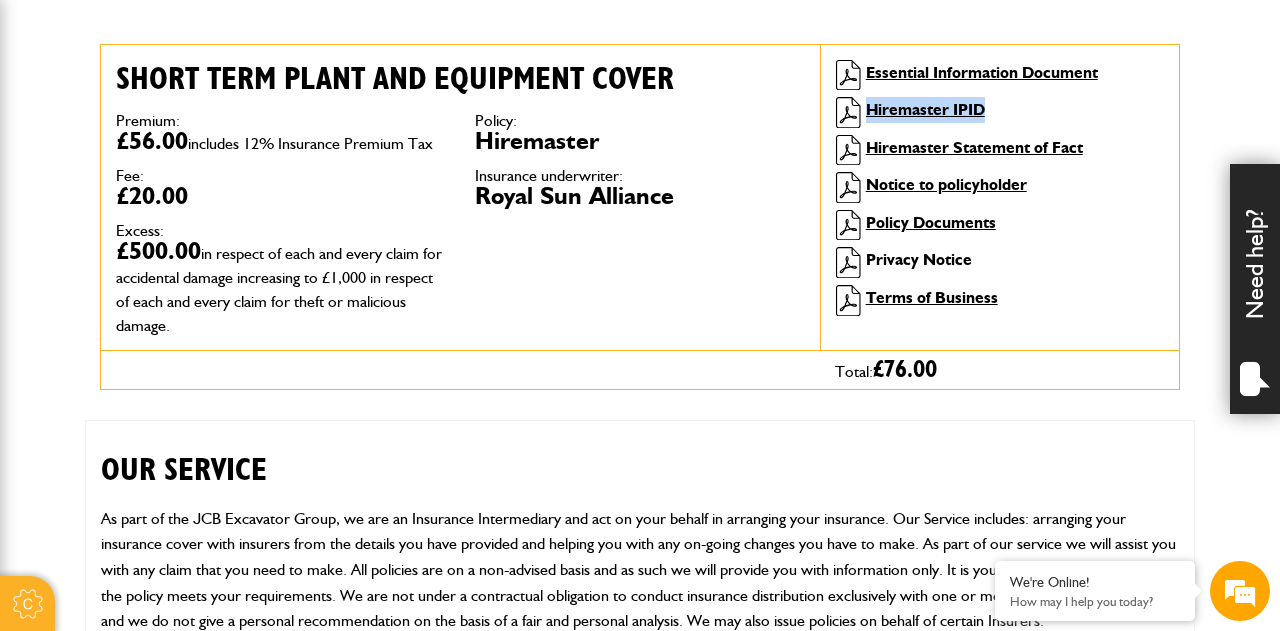 click on "Privacy Notice" at bounding box center (919, 259) 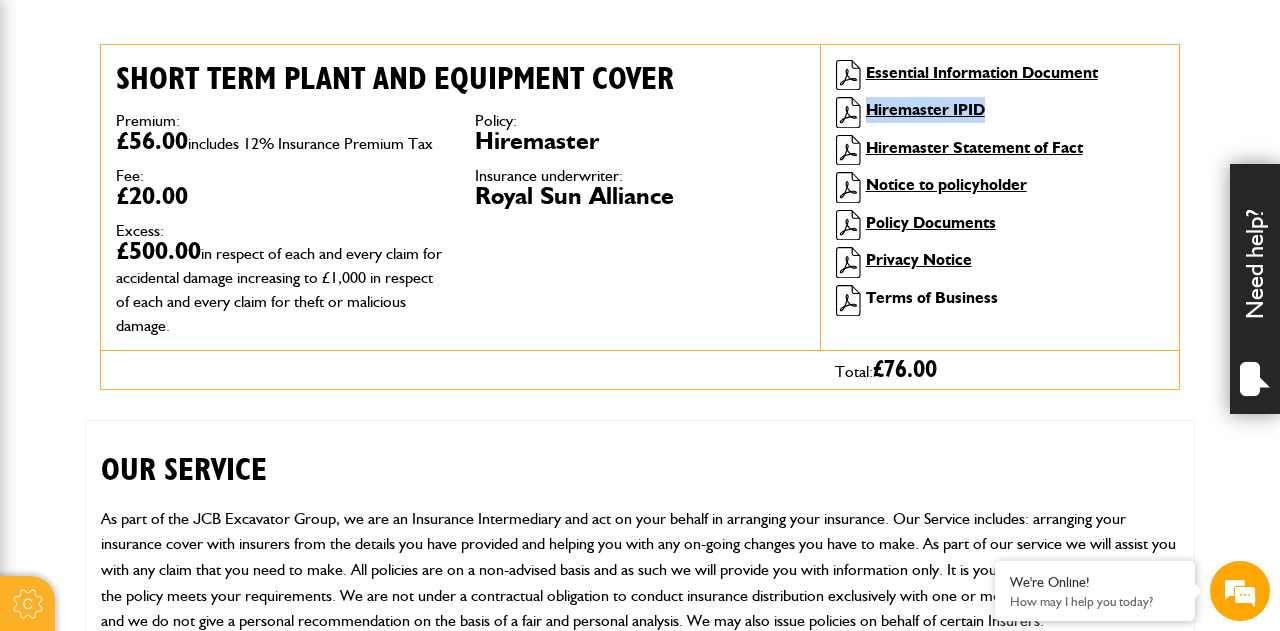 click on "Terms of Business" at bounding box center (932, 297) 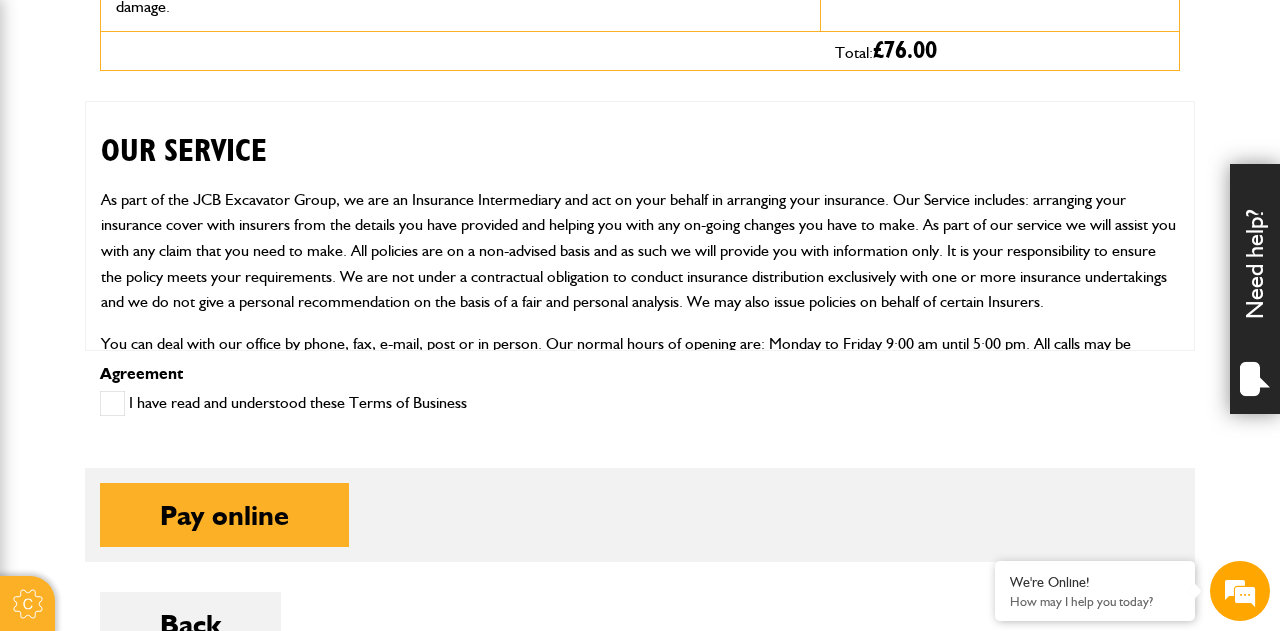 scroll, scrollTop: 957, scrollLeft: 0, axis: vertical 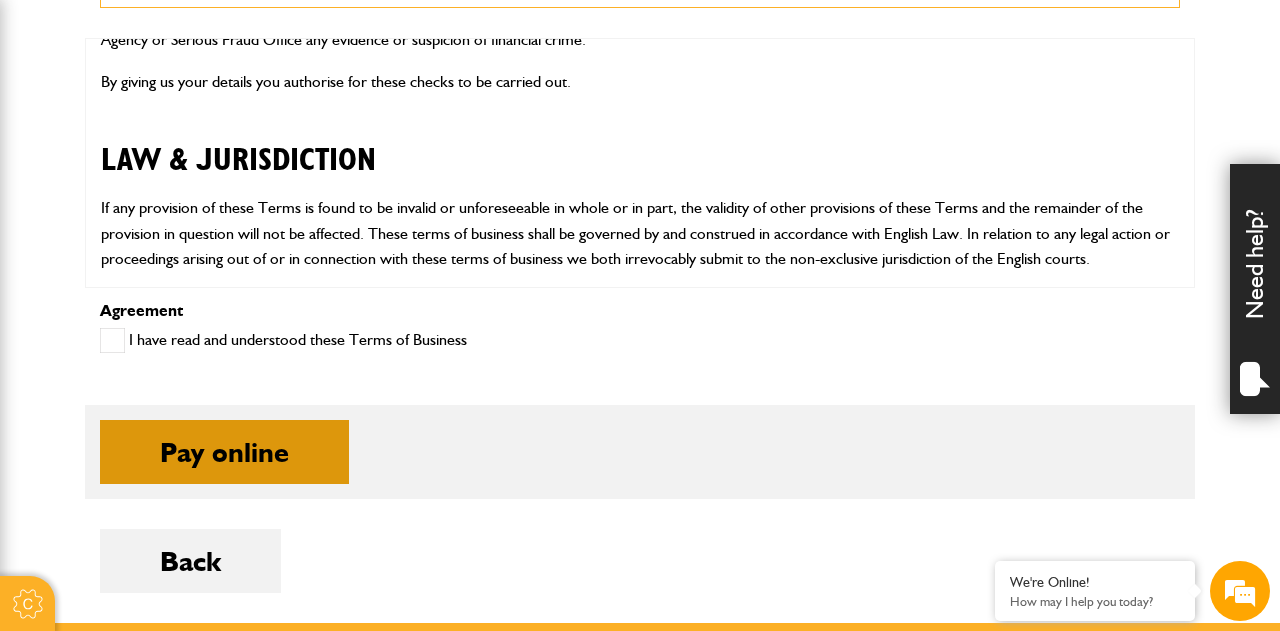 click on "Pay online" at bounding box center (224, 452) 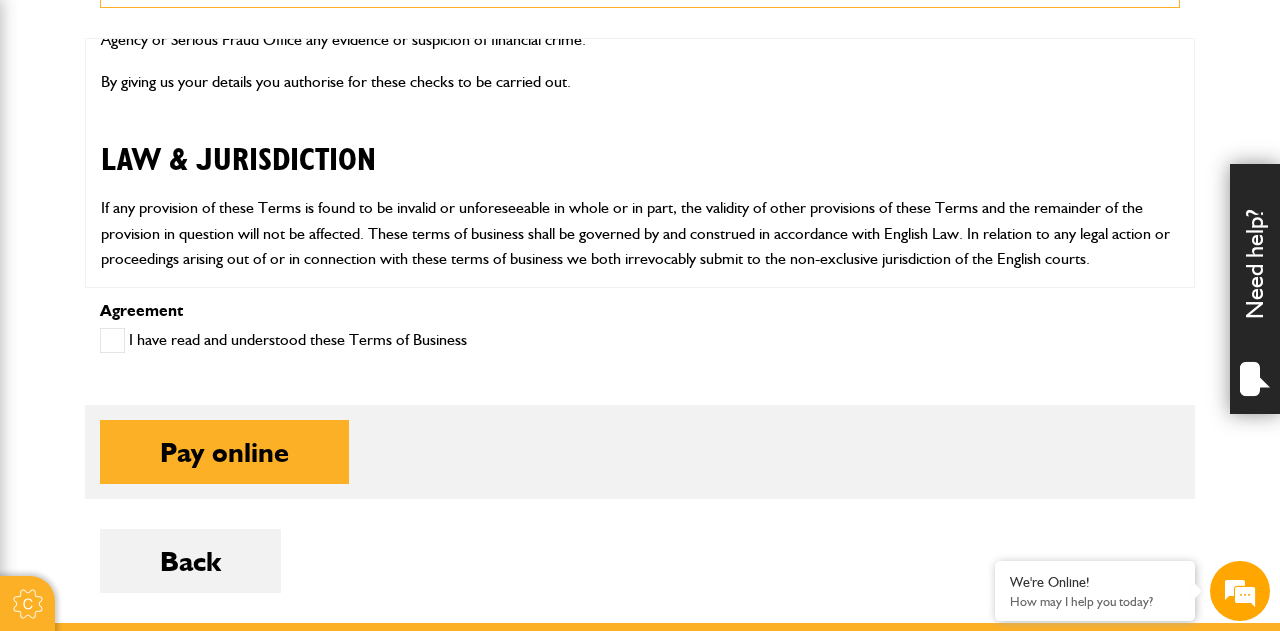 click at bounding box center [112, 340] 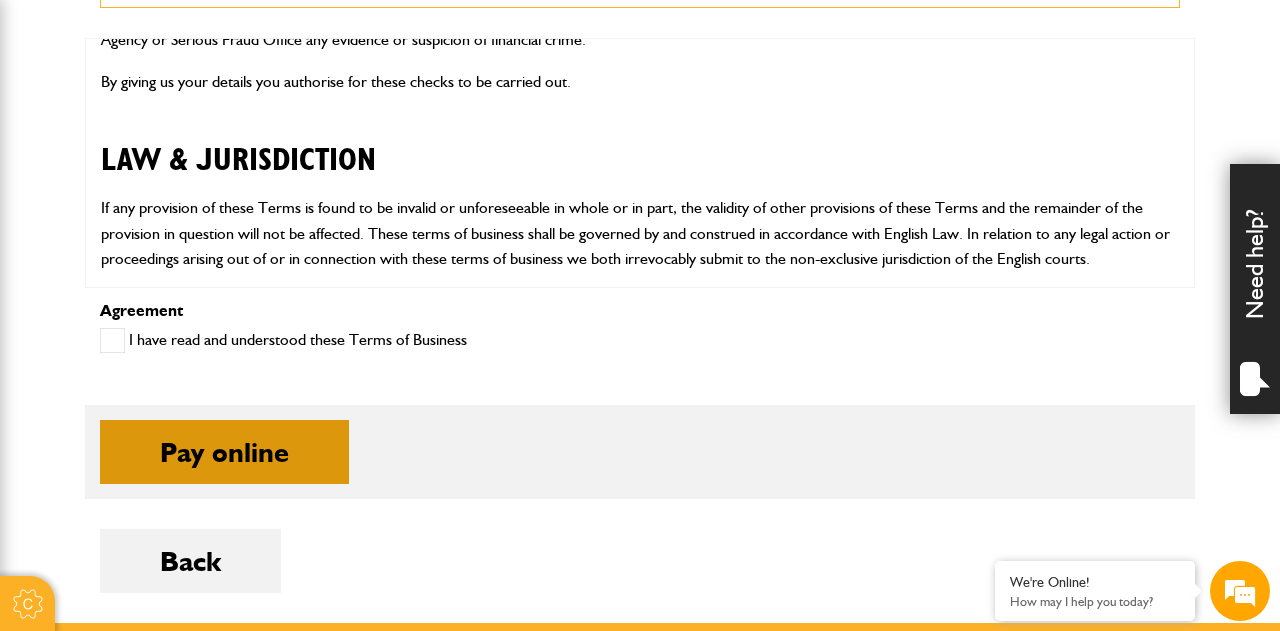 click on "Pay online" at bounding box center [224, 452] 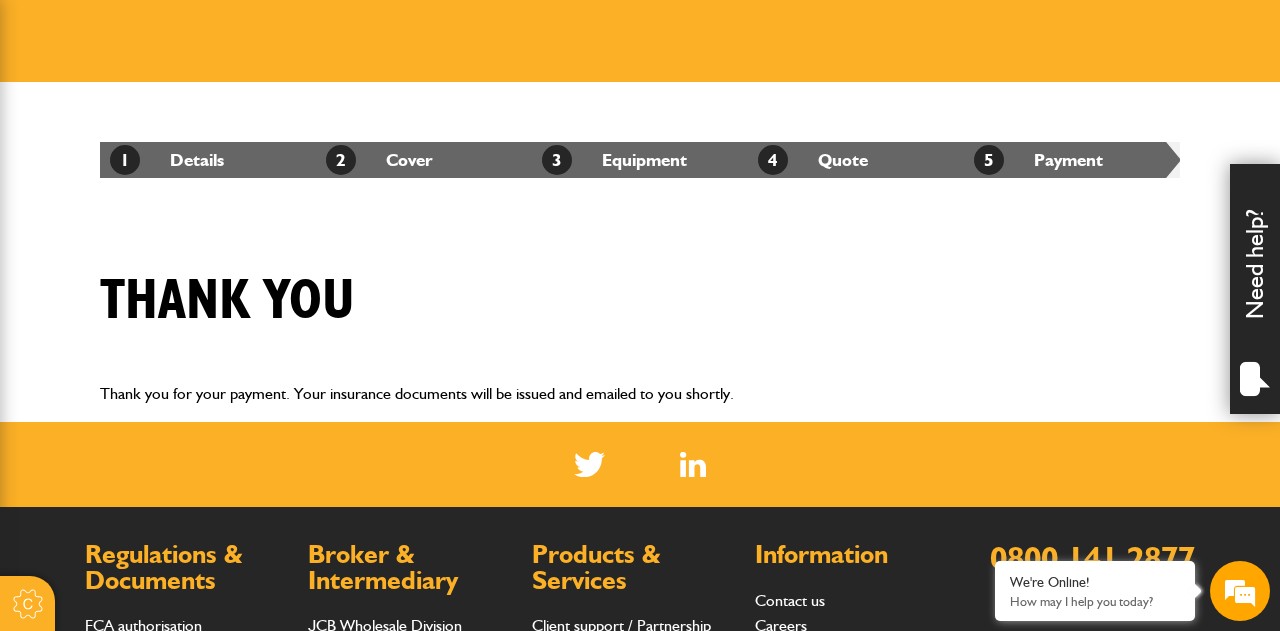scroll, scrollTop: 251, scrollLeft: 0, axis: vertical 